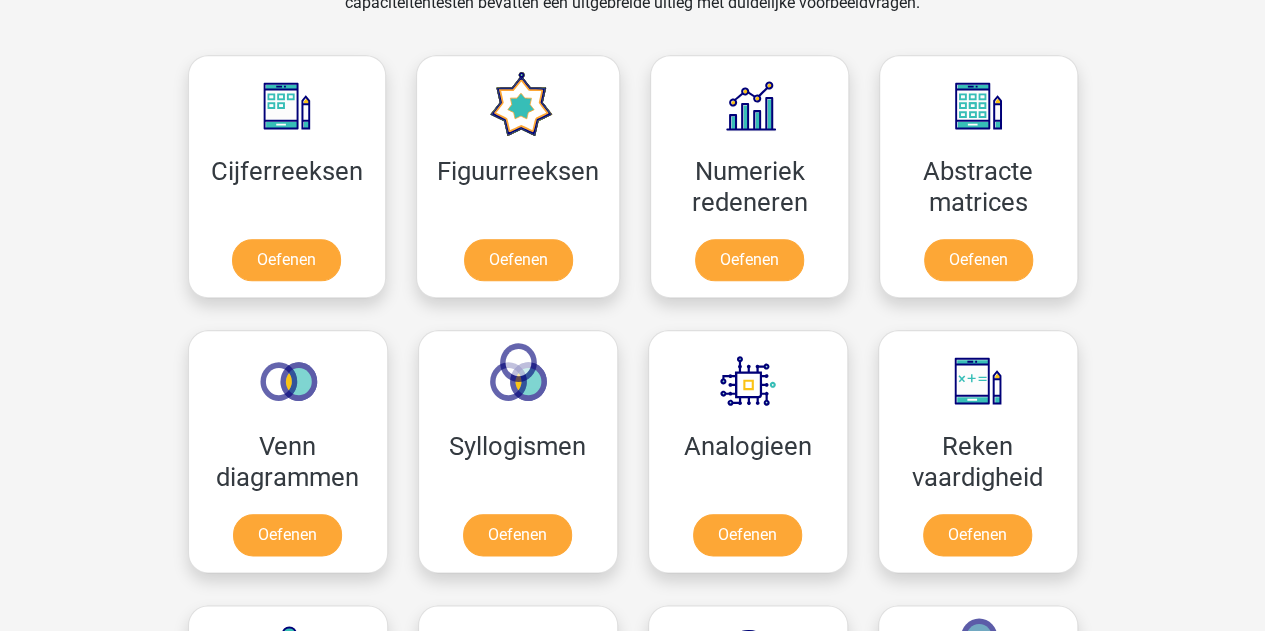 scroll, scrollTop: 893, scrollLeft: 0, axis: vertical 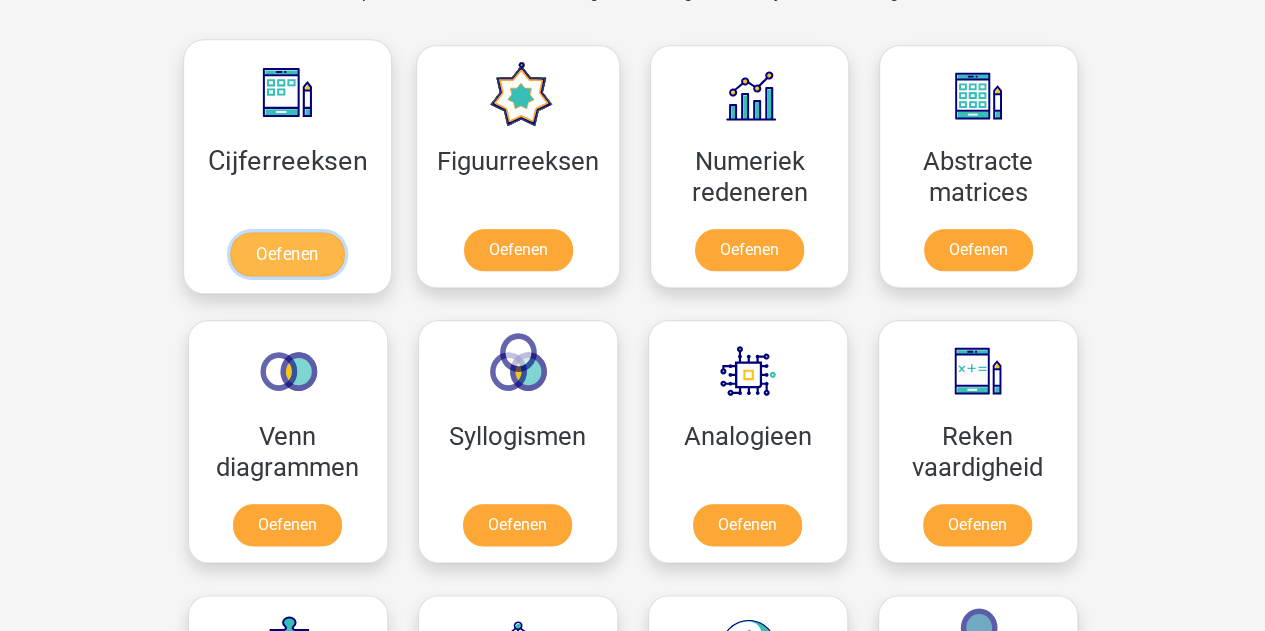 click on "Oefenen" at bounding box center [287, 254] 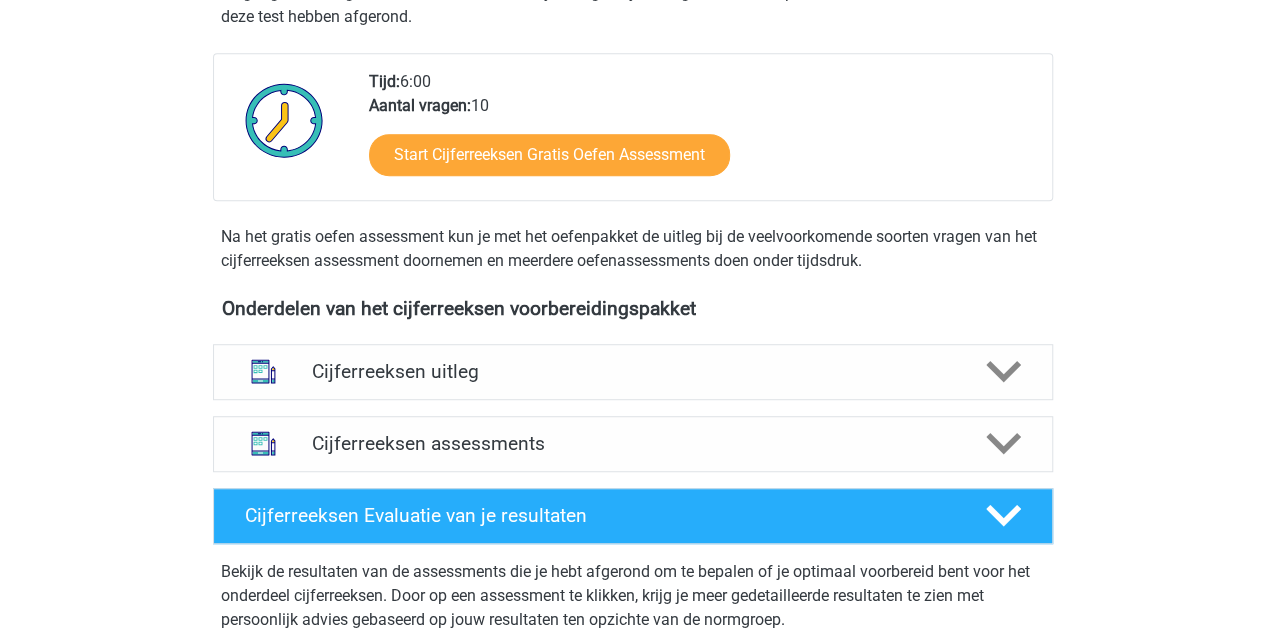scroll, scrollTop: 462, scrollLeft: 0, axis: vertical 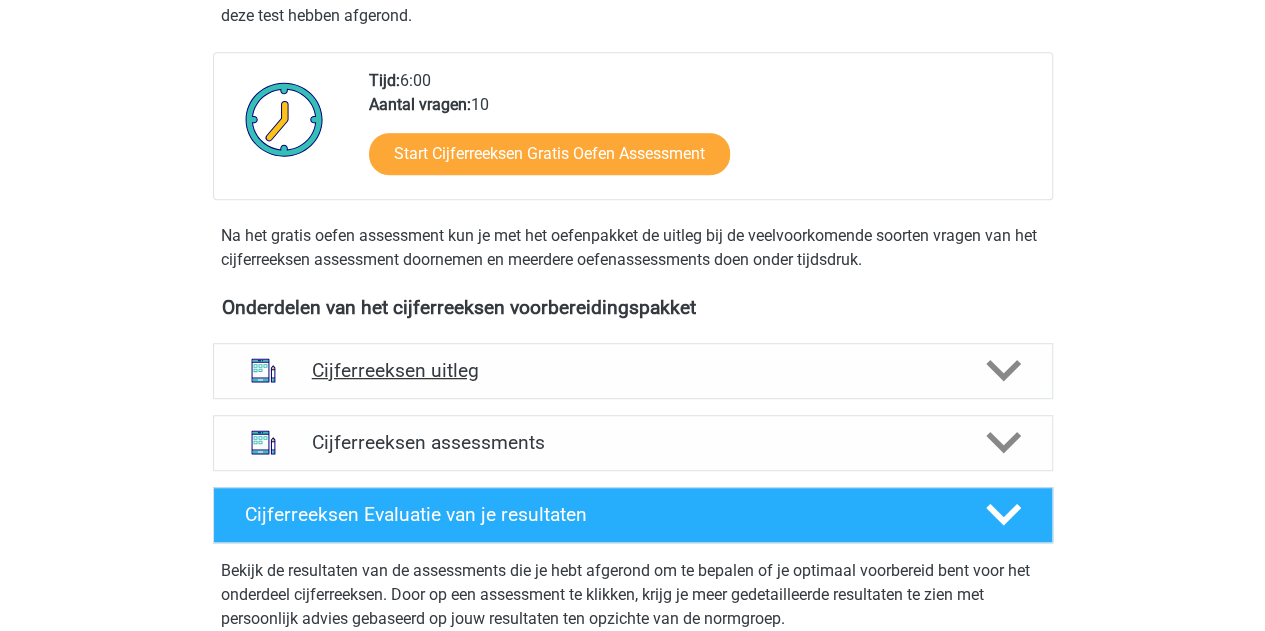click on "Cijferreeksen uitleg" at bounding box center [633, 370] 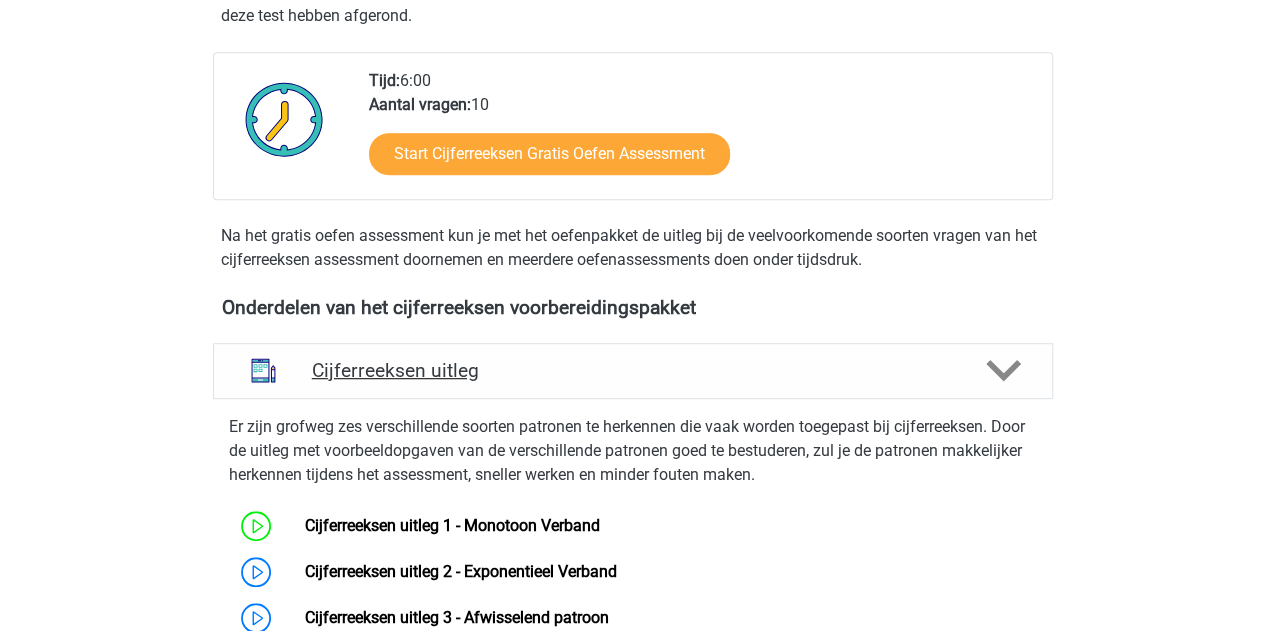 click on "Cijferreeksen uitleg" at bounding box center (633, 370) 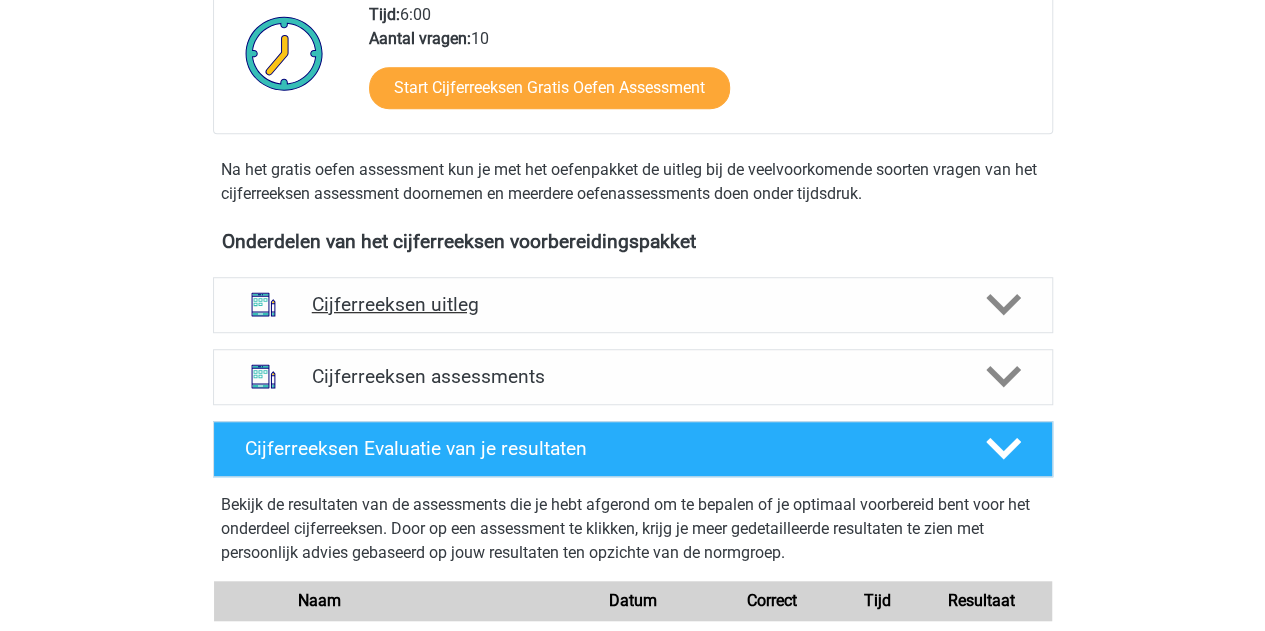 click on "Cijferreeksen assessments" at bounding box center (633, 377) 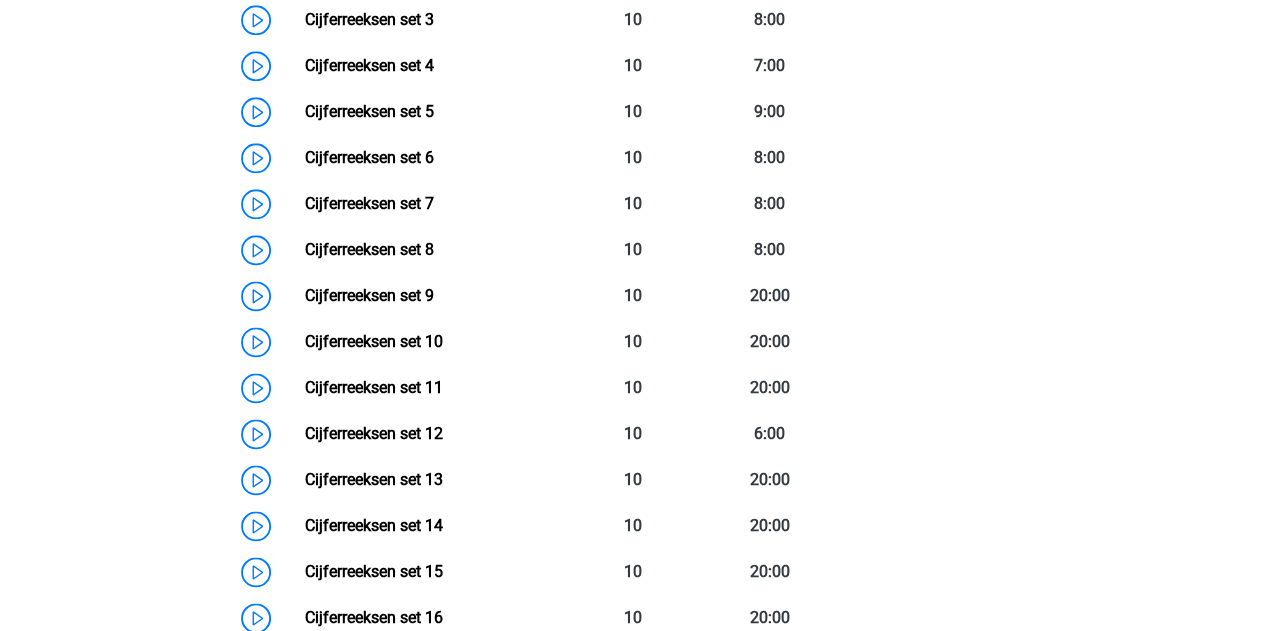 scroll, scrollTop: 1162, scrollLeft: 0, axis: vertical 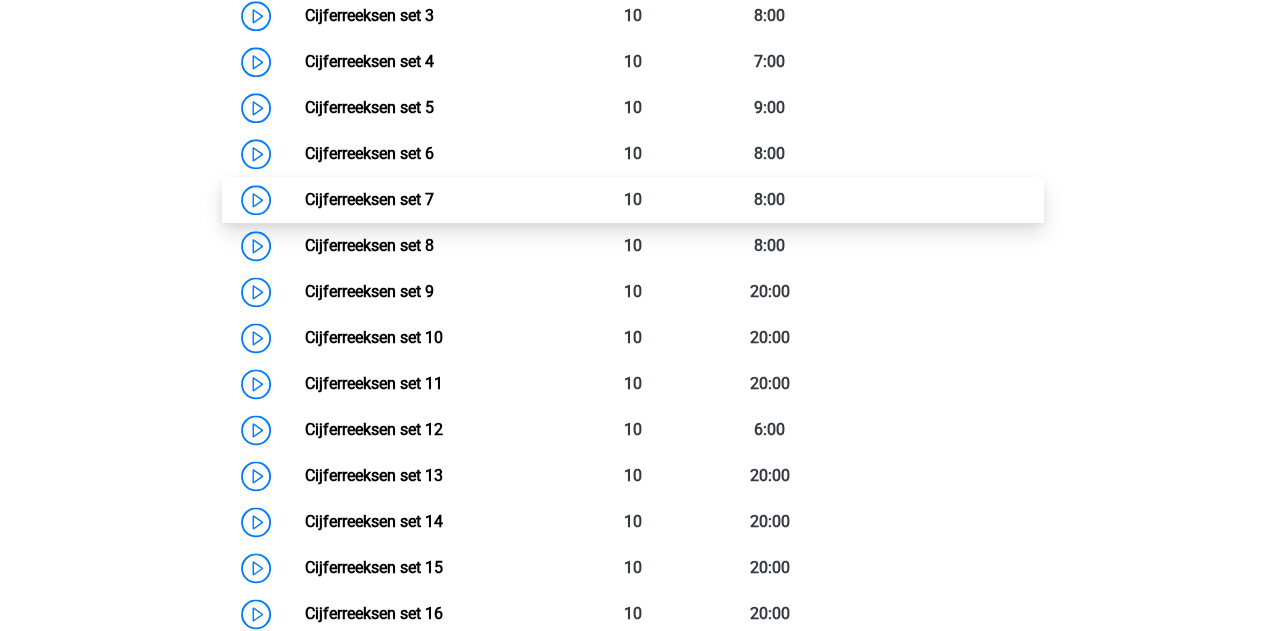 click on "Cijferreeksen
set 7" at bounding box center [369, 199] 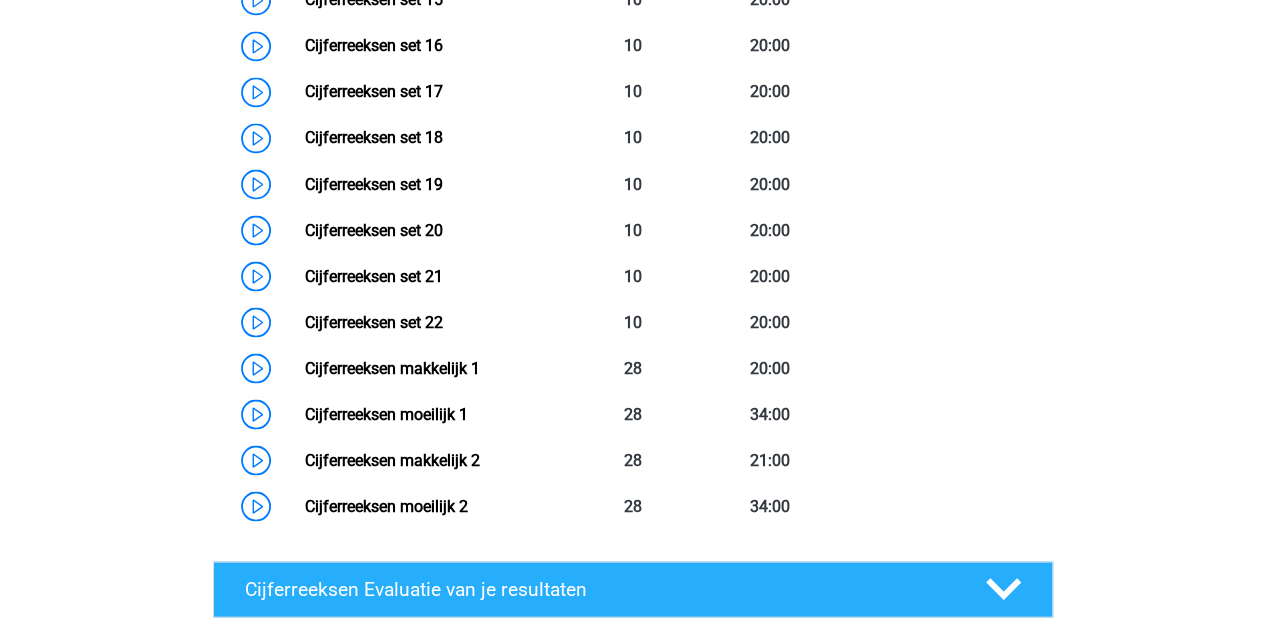 scroll, scrollTop: 1741, scrollLeft: 0, axis: vertical 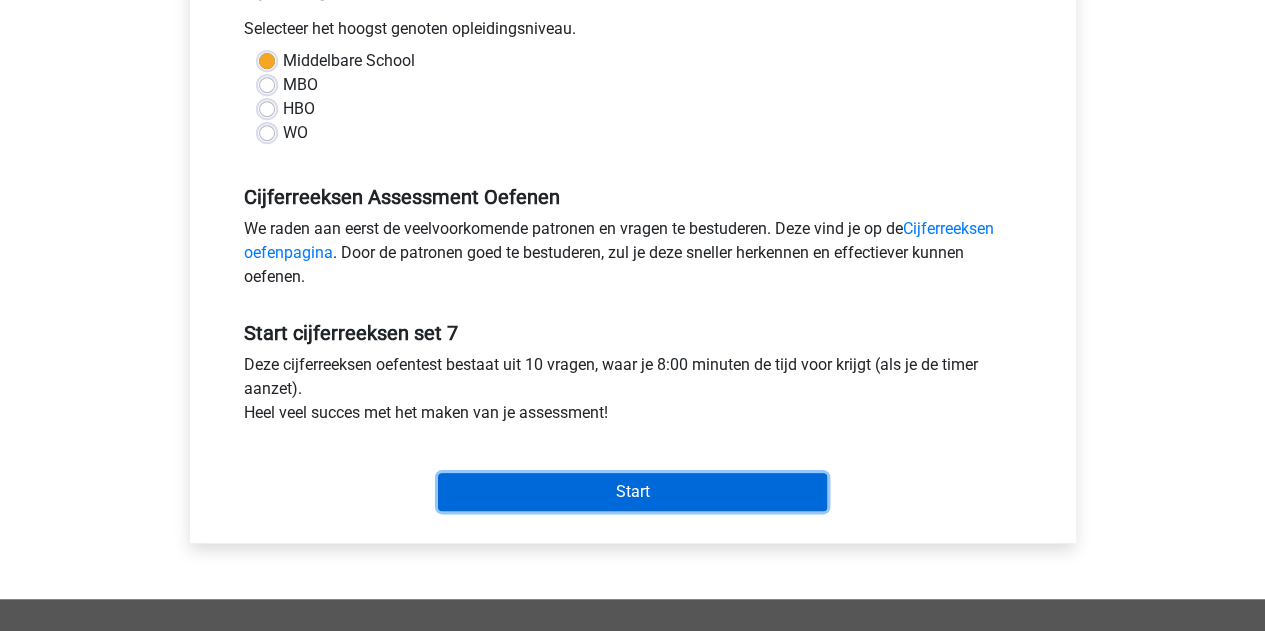 click on "Start" at bounding box center (632, 492) 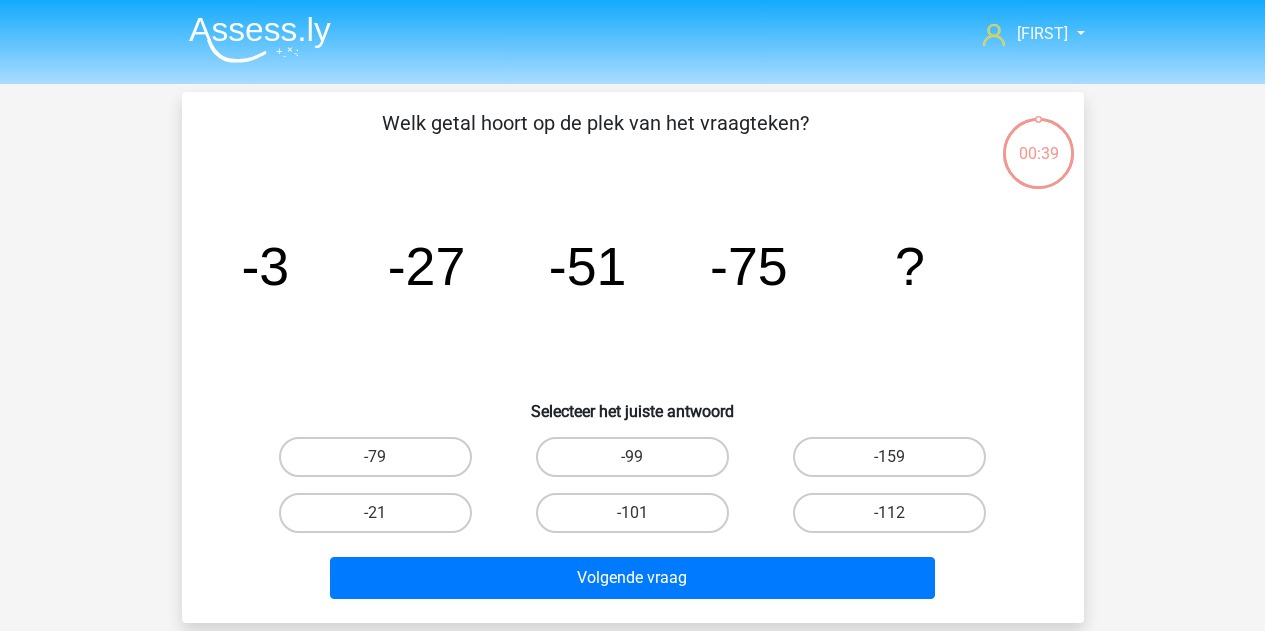 scroll, scrollTop: 0, scrollLeft: 0, axis: both 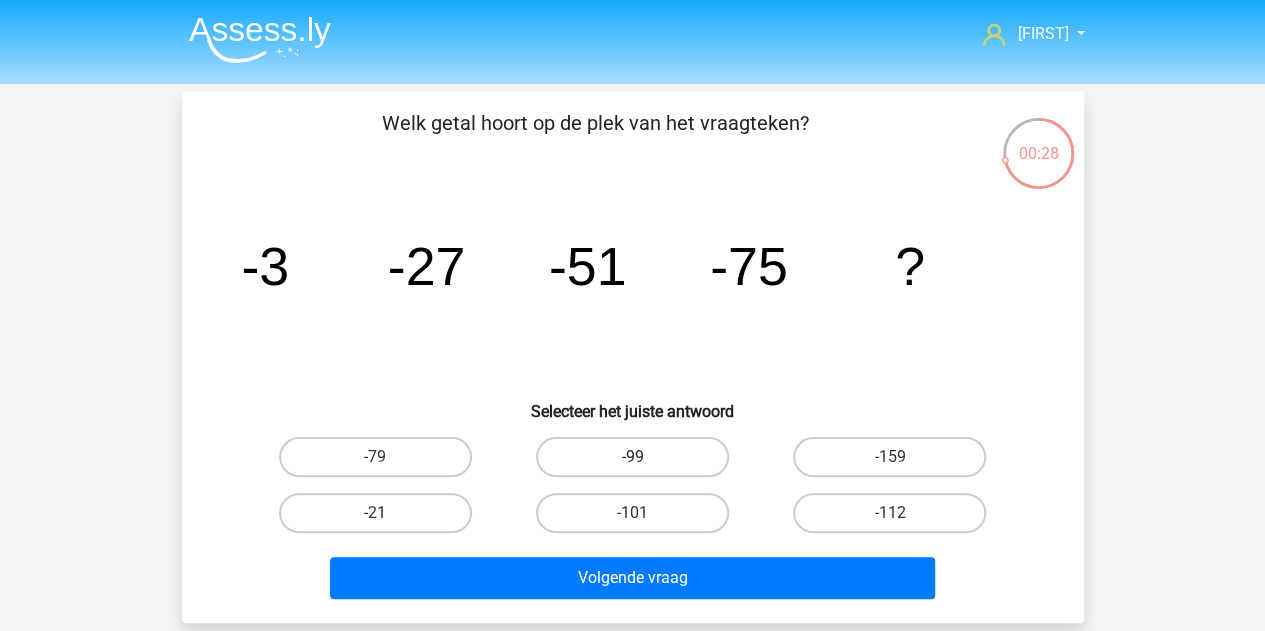 click on "-99" at bounding box center (632, 457) 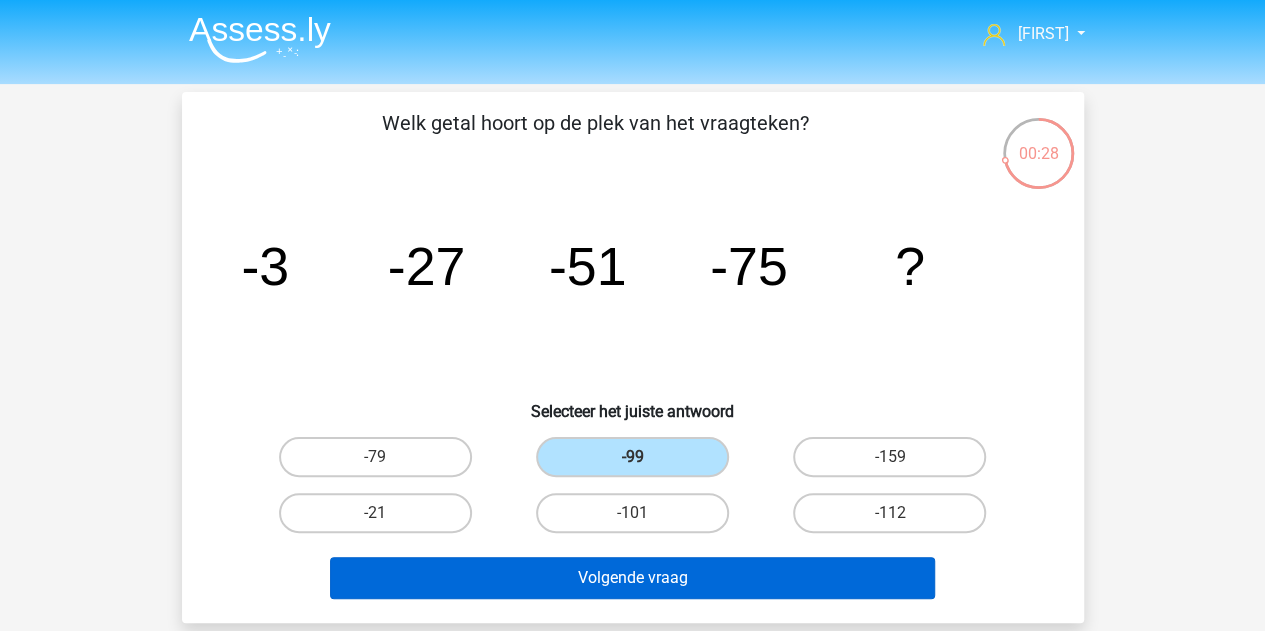 click on "Volgende vraag" at bounding box center [632, 578] 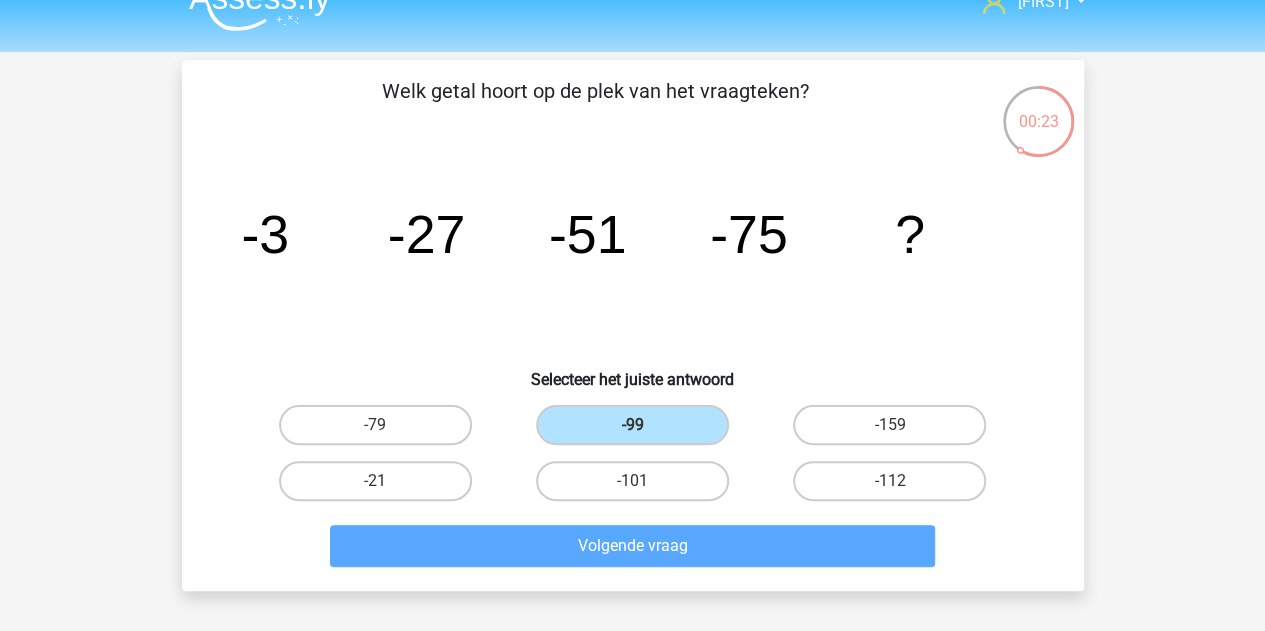 scroll, scrollTop: 44, scrollLeft: 0, axis: vertical 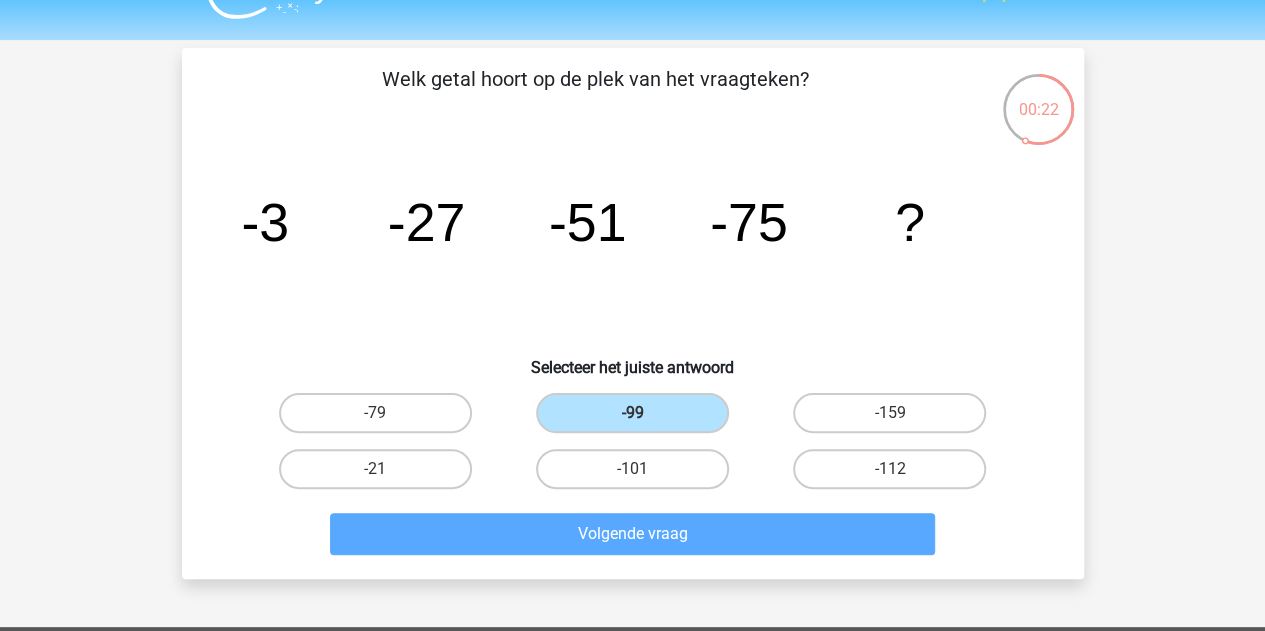click on "-99" at bounding box center (638, 419) 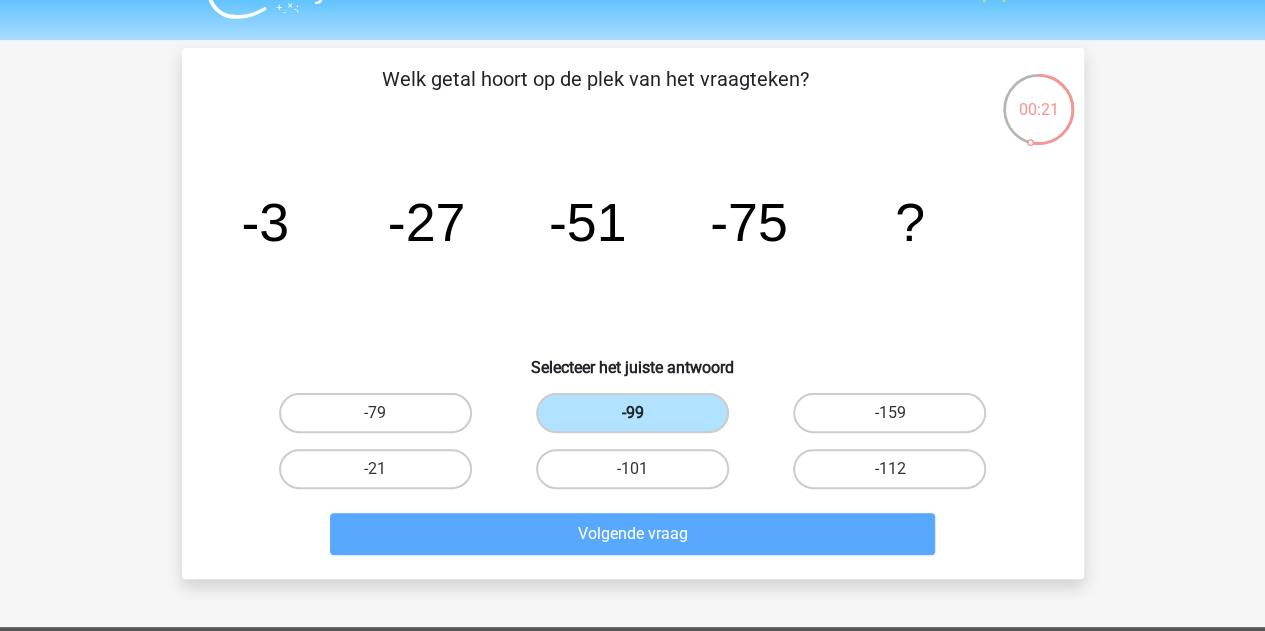 click on "-99" at bounding box center [632, 413] 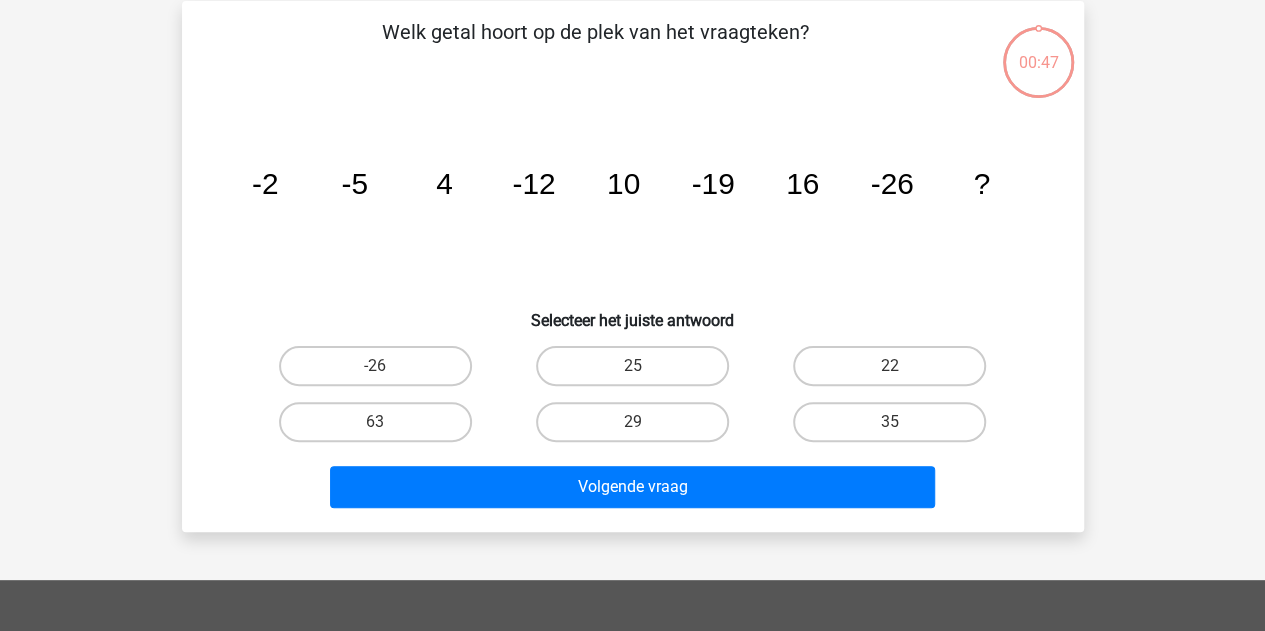scroll, scrollTop: 92, scrollLeft: 0, axis: vertical 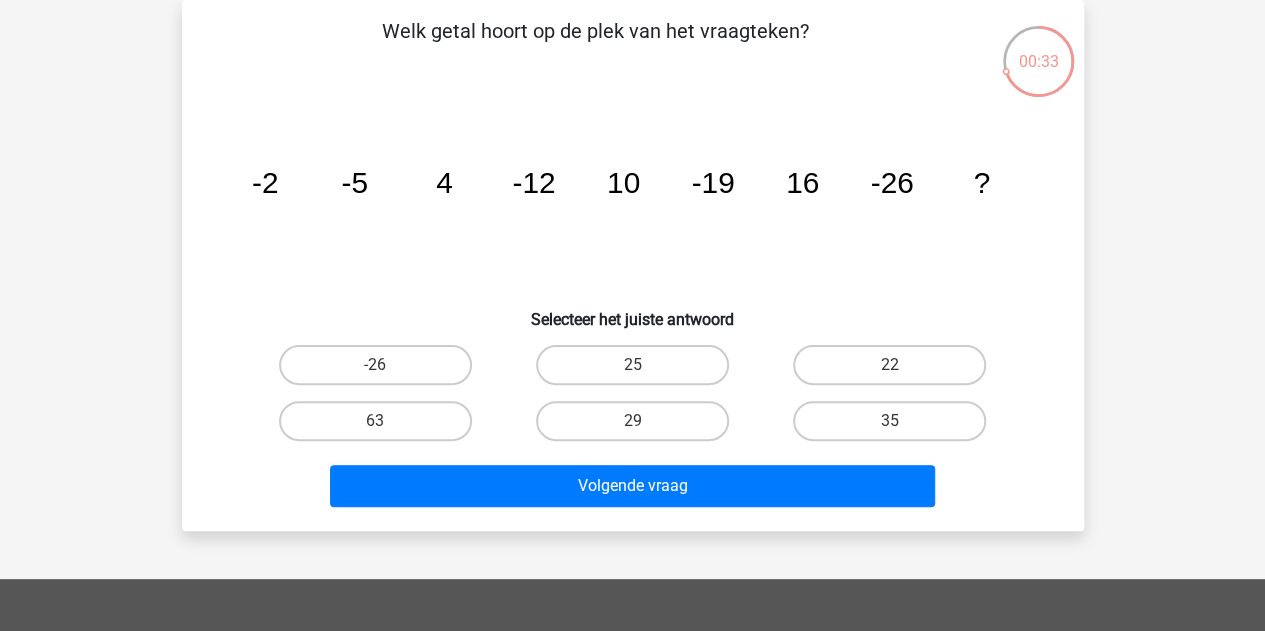 click on "22" at bounding box center (889, 365) 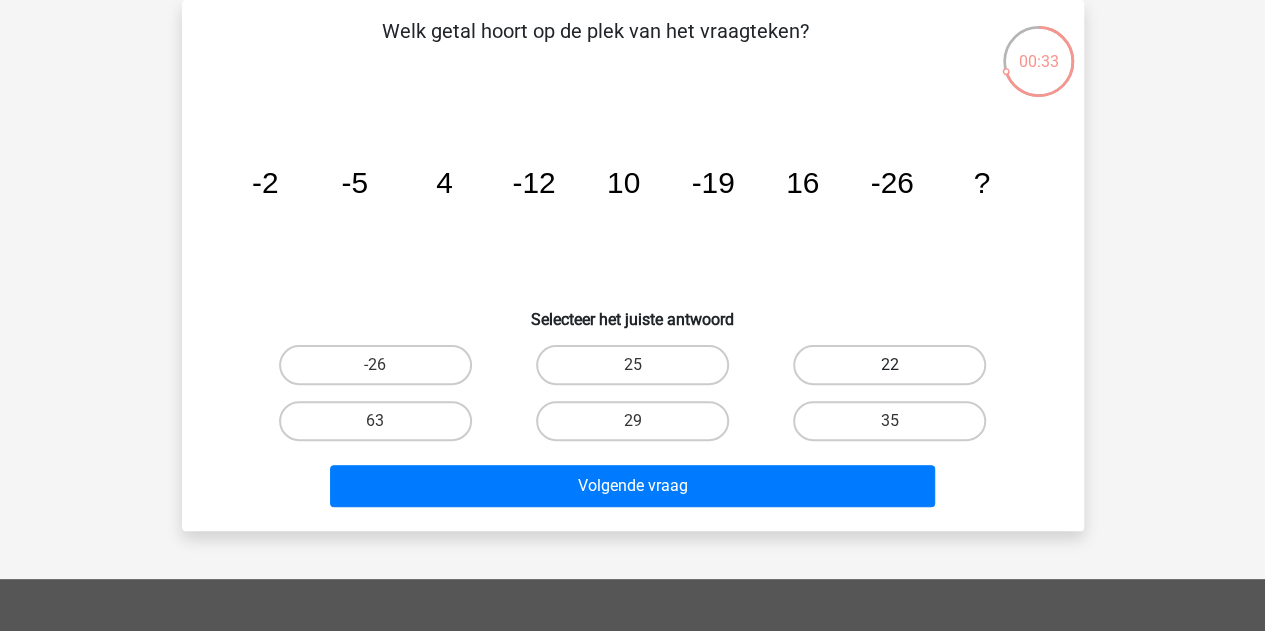 click on "22" at bounding box center [896, 371] 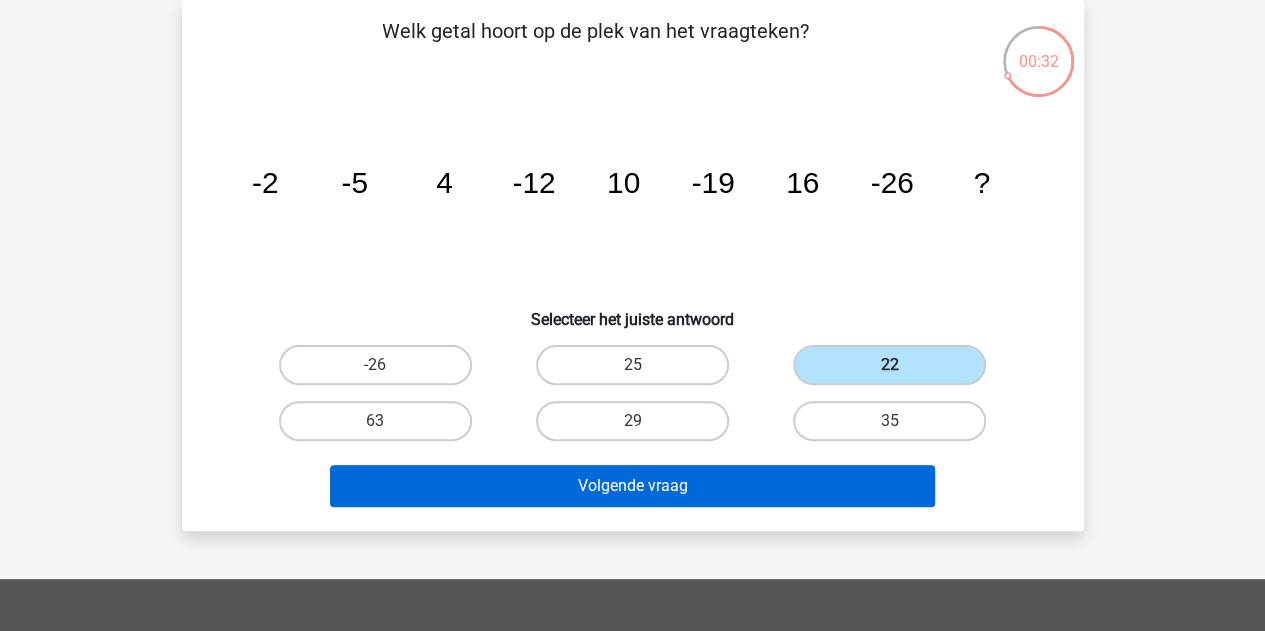 click on "Volgende vraag" at bounding box center [632, 486] 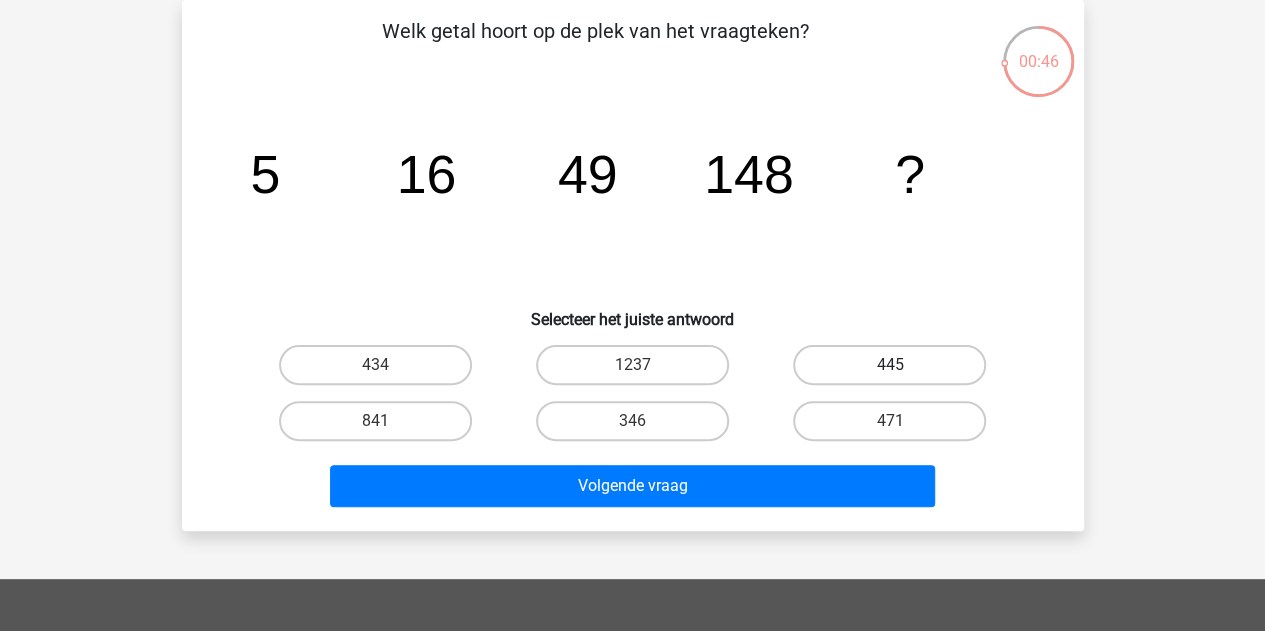 click on "445" at bounding box center (889, 365) 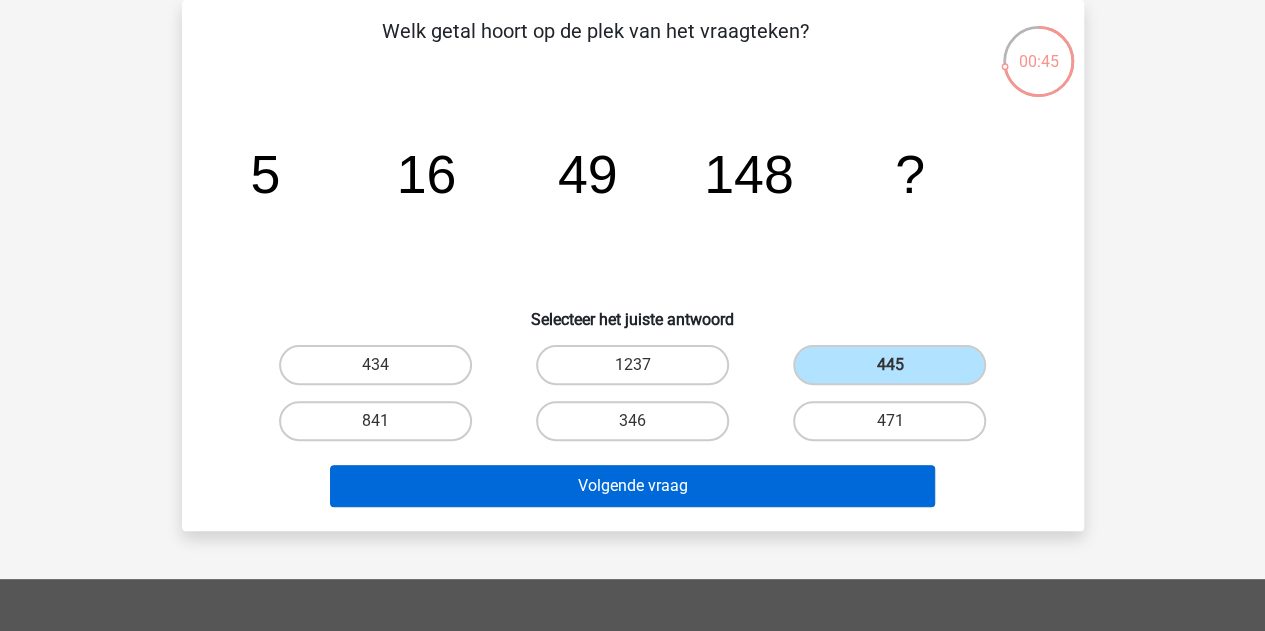 click on "Volgende vraag" at bounding box center [632, 486] 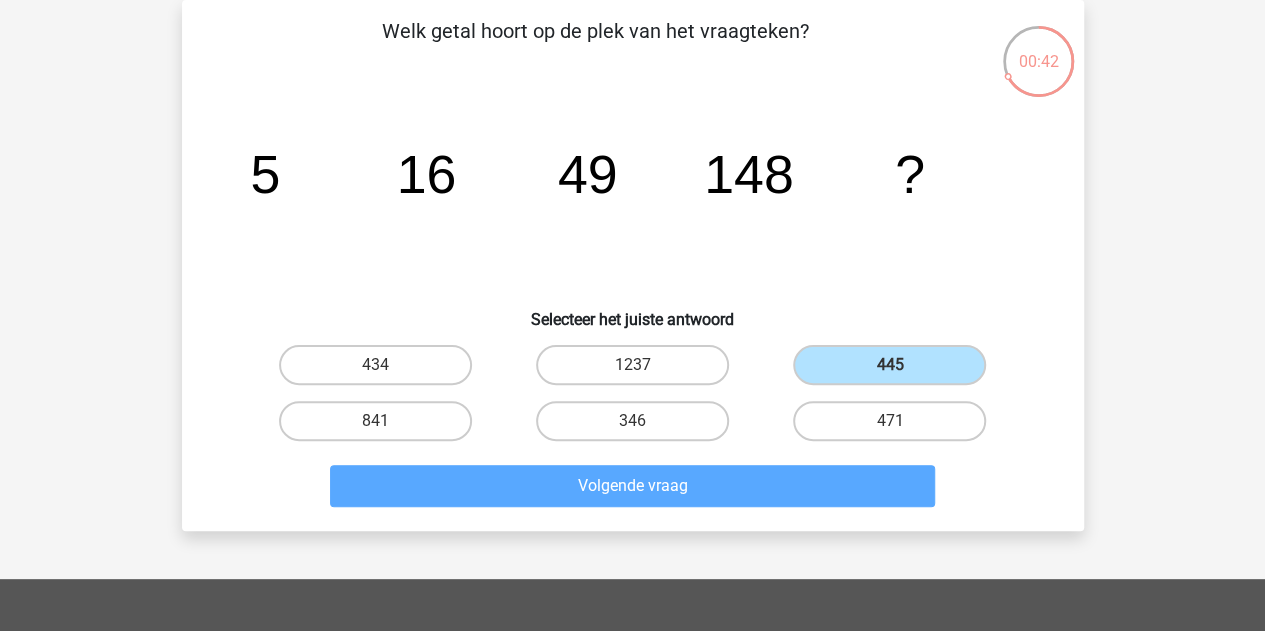 click on "445" at bounding box center [889, 365] 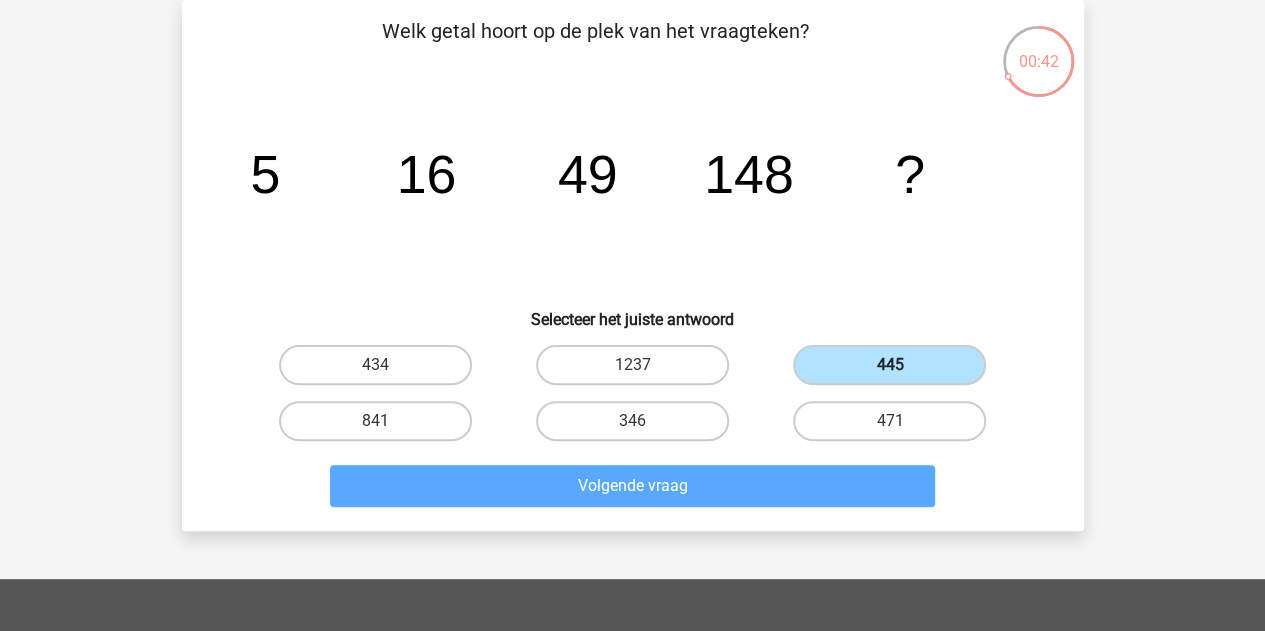 click on "445" at bounding box center (896, 371) 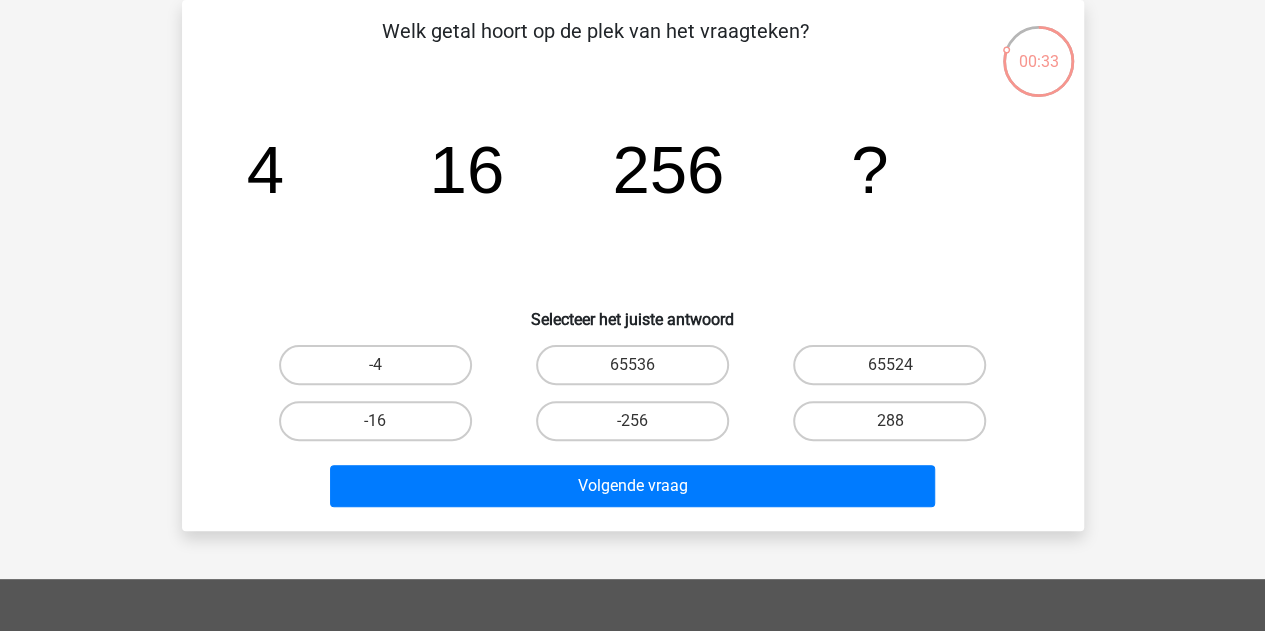 click on "65524" at bounding box center [889, 365] 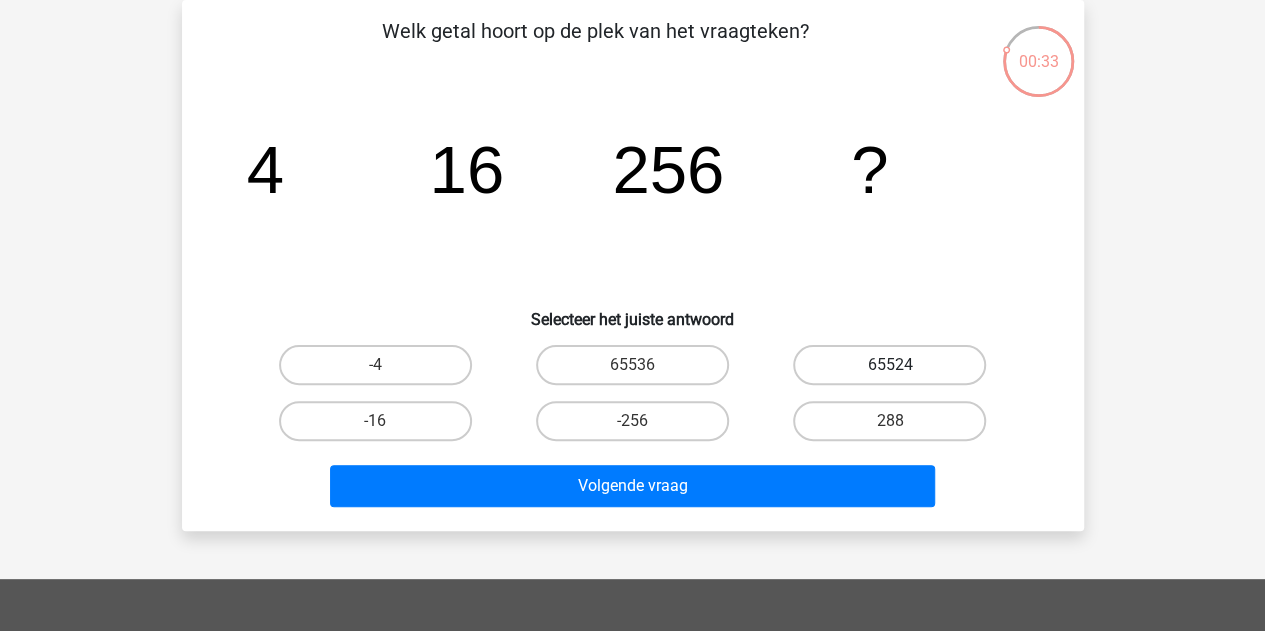click on "65524" at bounding box center [896, 371] 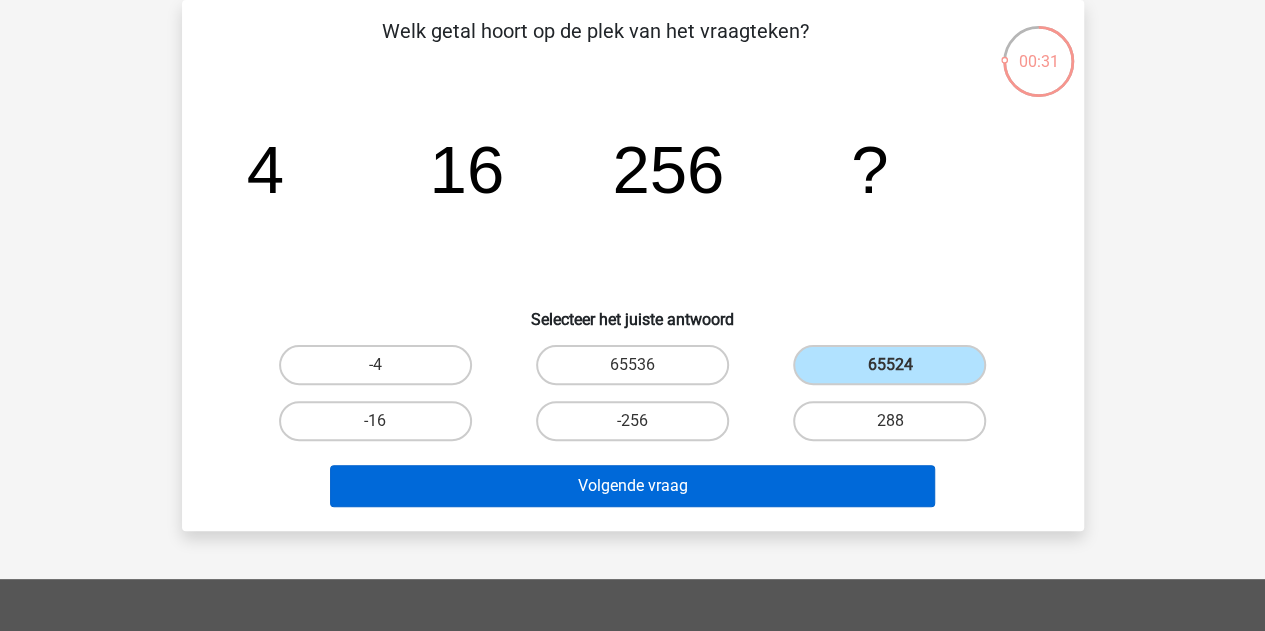 click on "Volgende vraag" at bounding box center [632, 486] 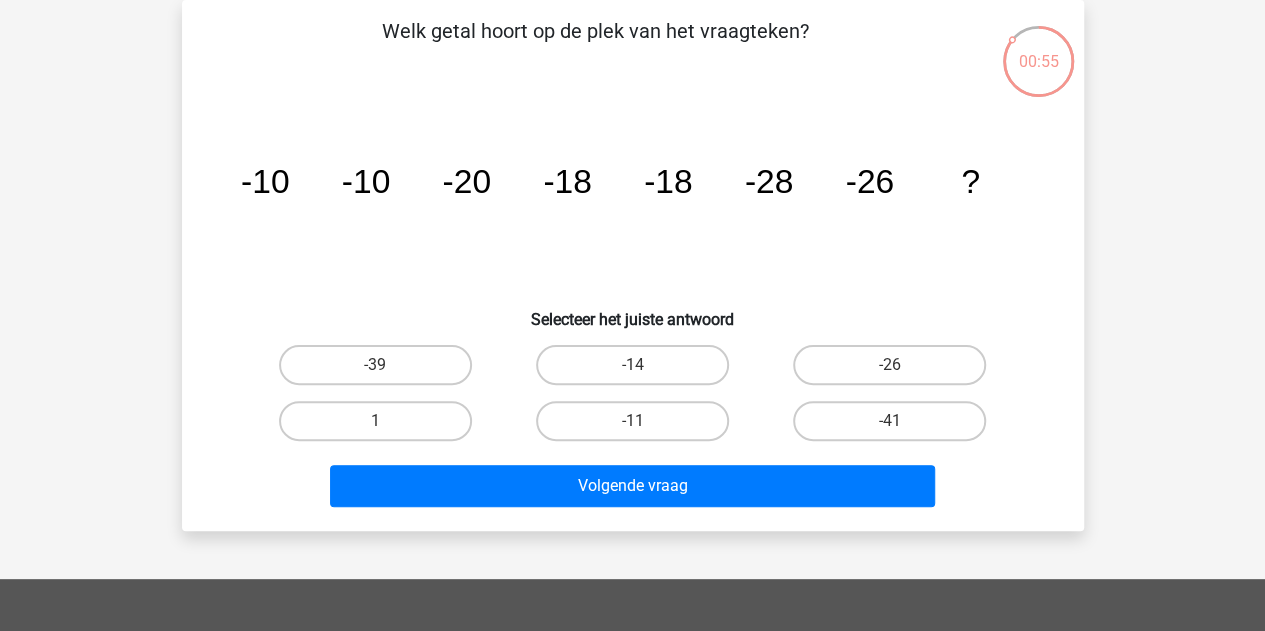 click on "-26" at bounding box center (889, 365) 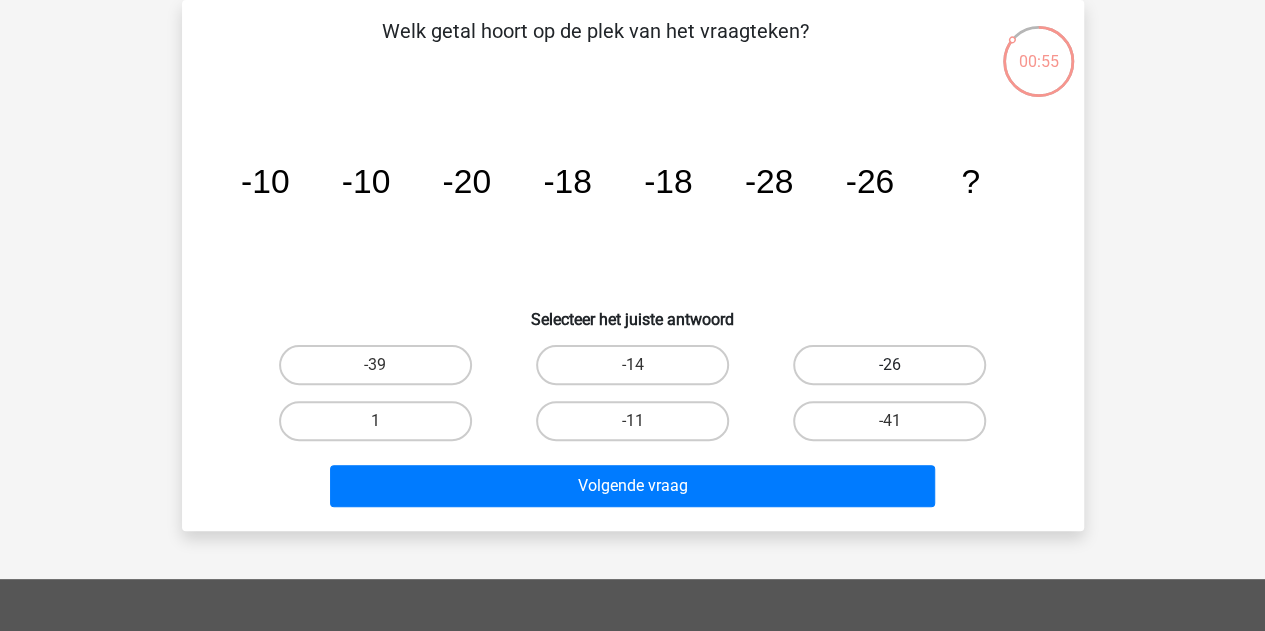 click on "-26" at bounding box center (896, 371) 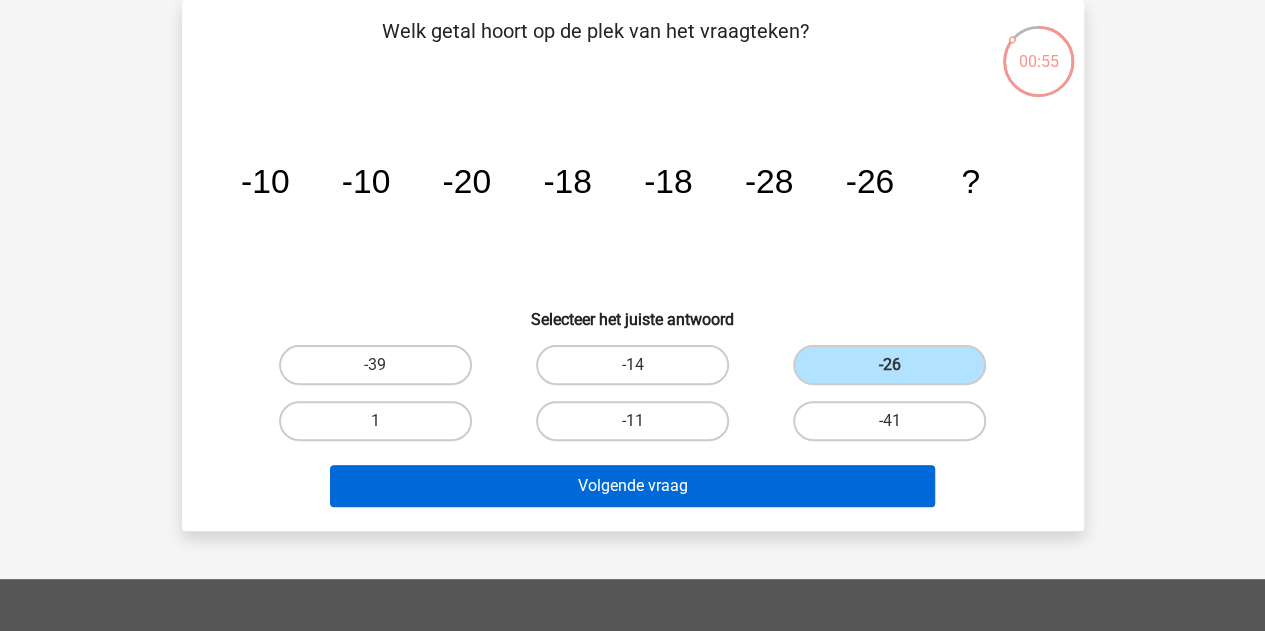 click on "Volgende vraag" at bounding box center (632, 486) 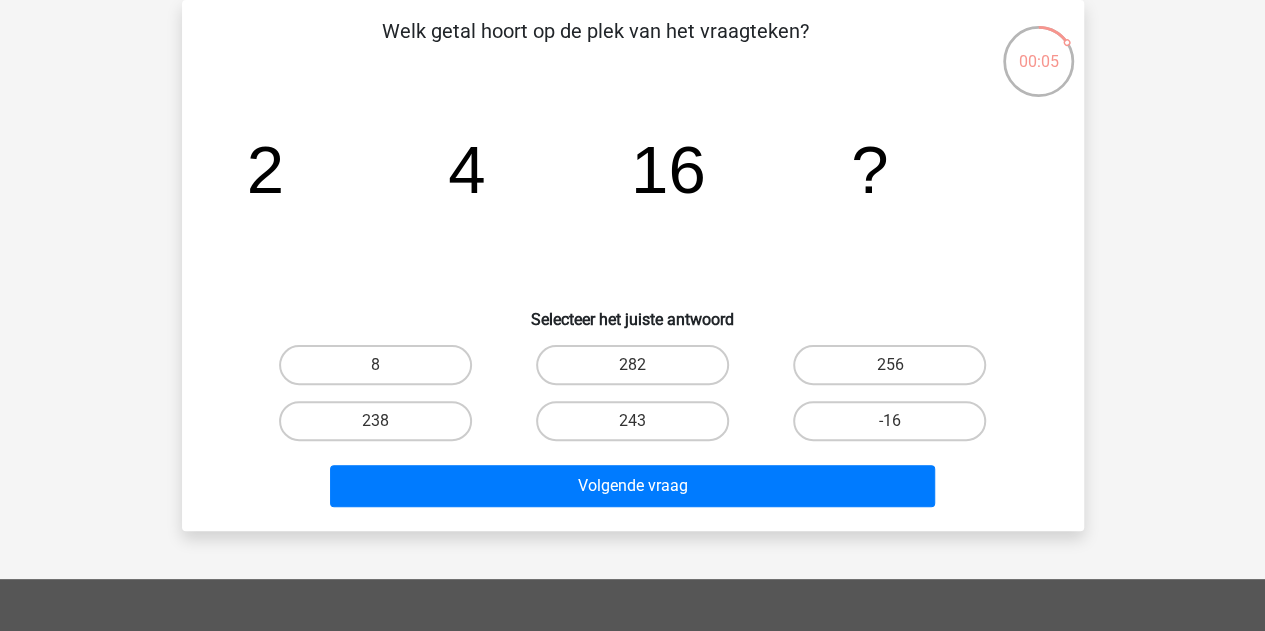 click on "256" at bounding box center [896, 371] 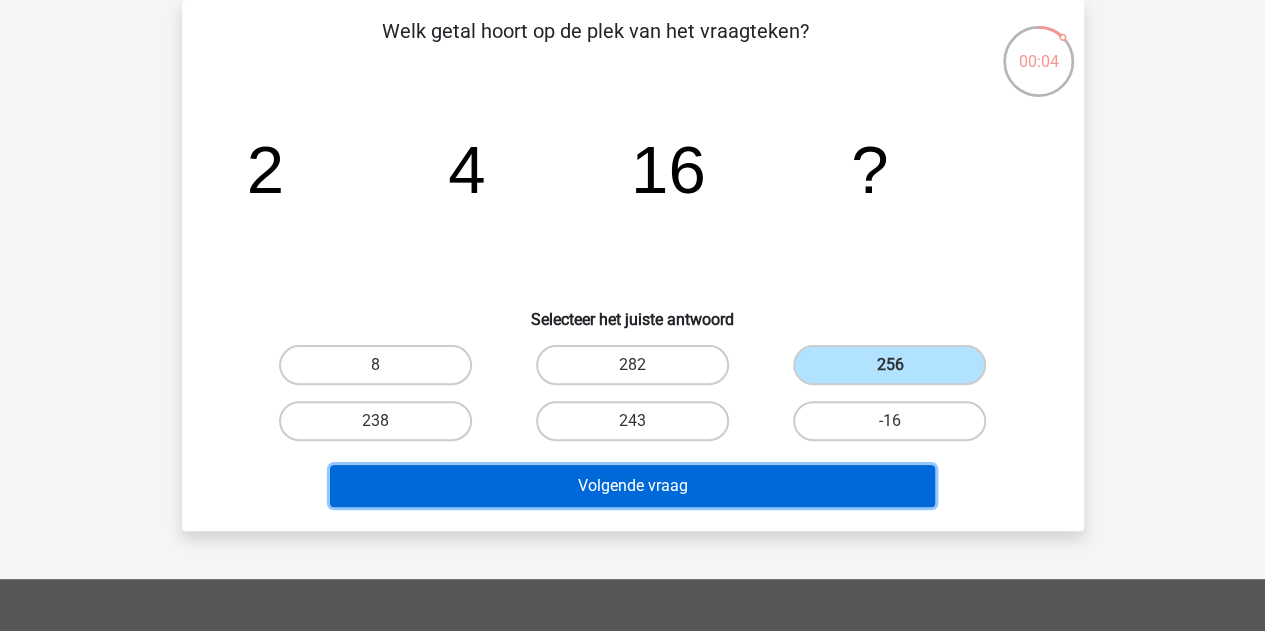 click on "Volgende vraag" at bounding box center (632, 486) 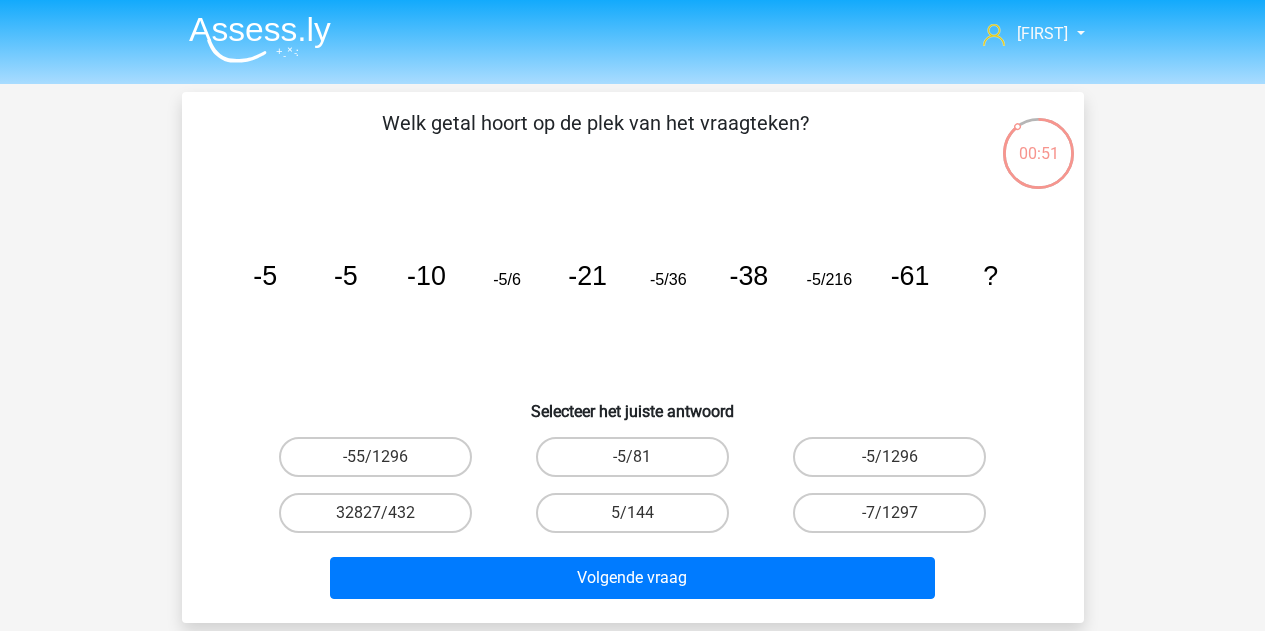 scroll, scrollTop: 92, scrollLeft: 0, axis: vertical 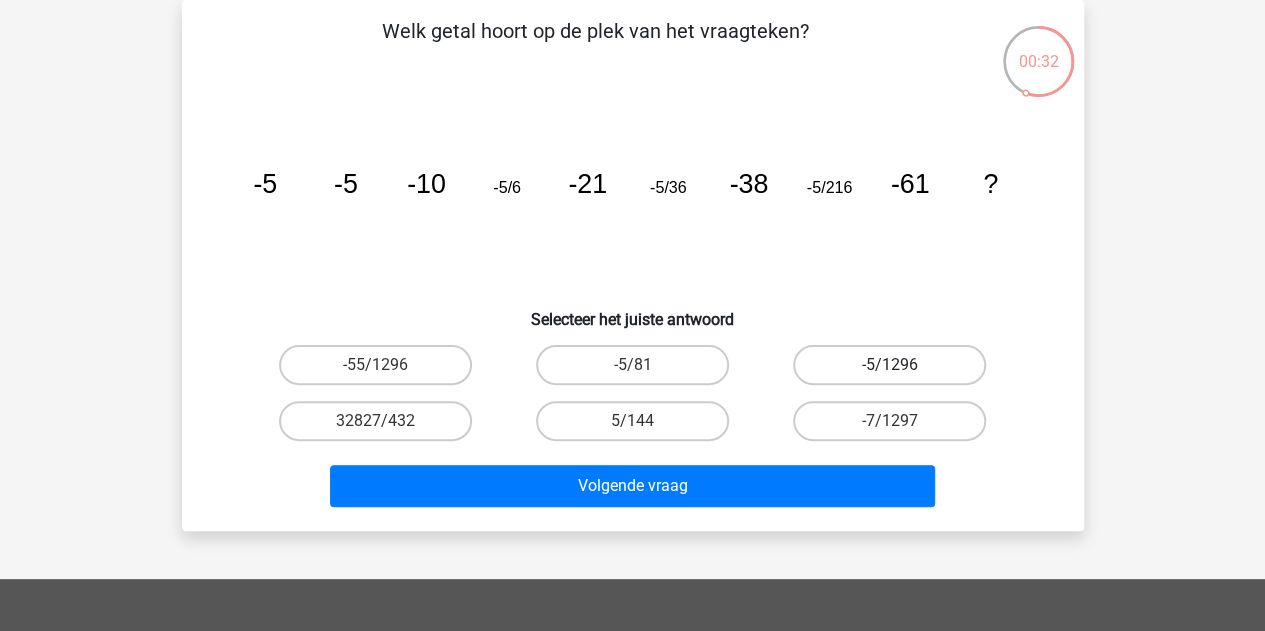 click on "-5/1296" at bounding box center [889, 365] 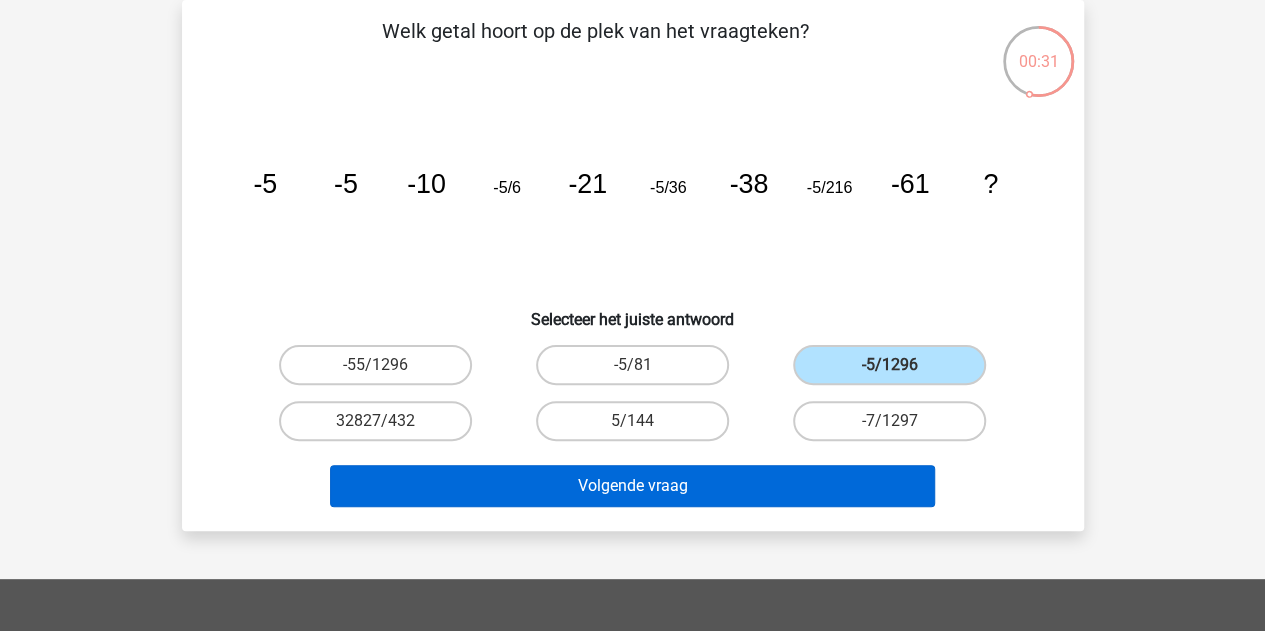 click on "Volgende vraag" at bounding box center [632, 486] 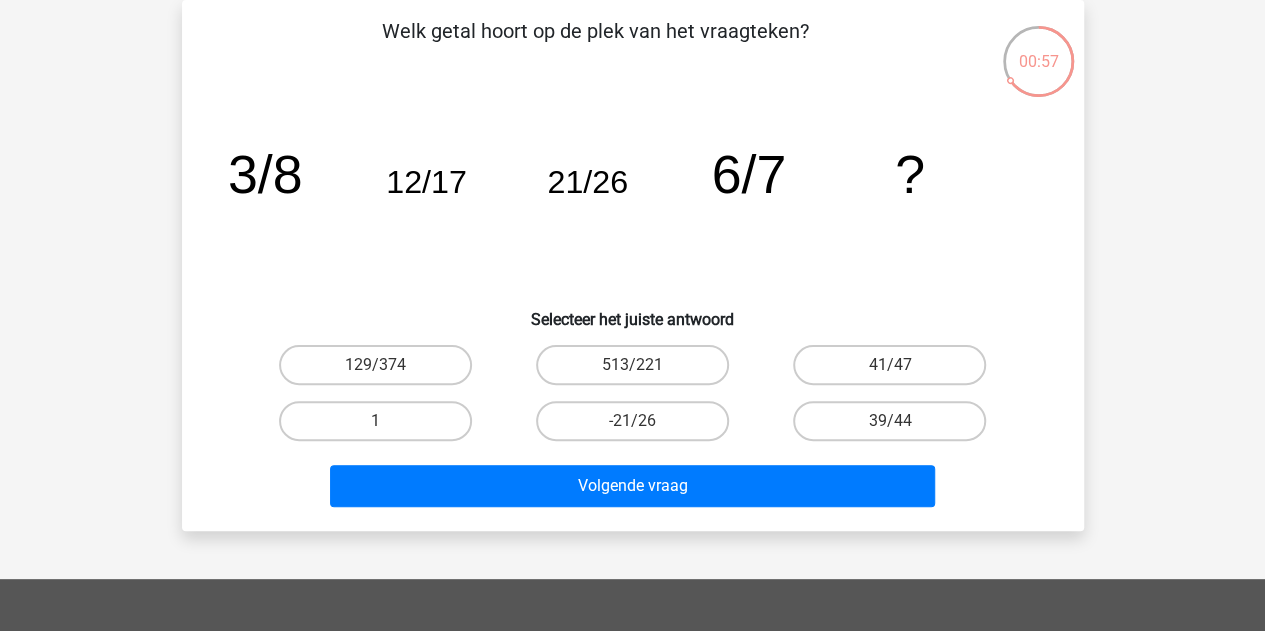 click on "39/44" at bounding box center (889, 421) 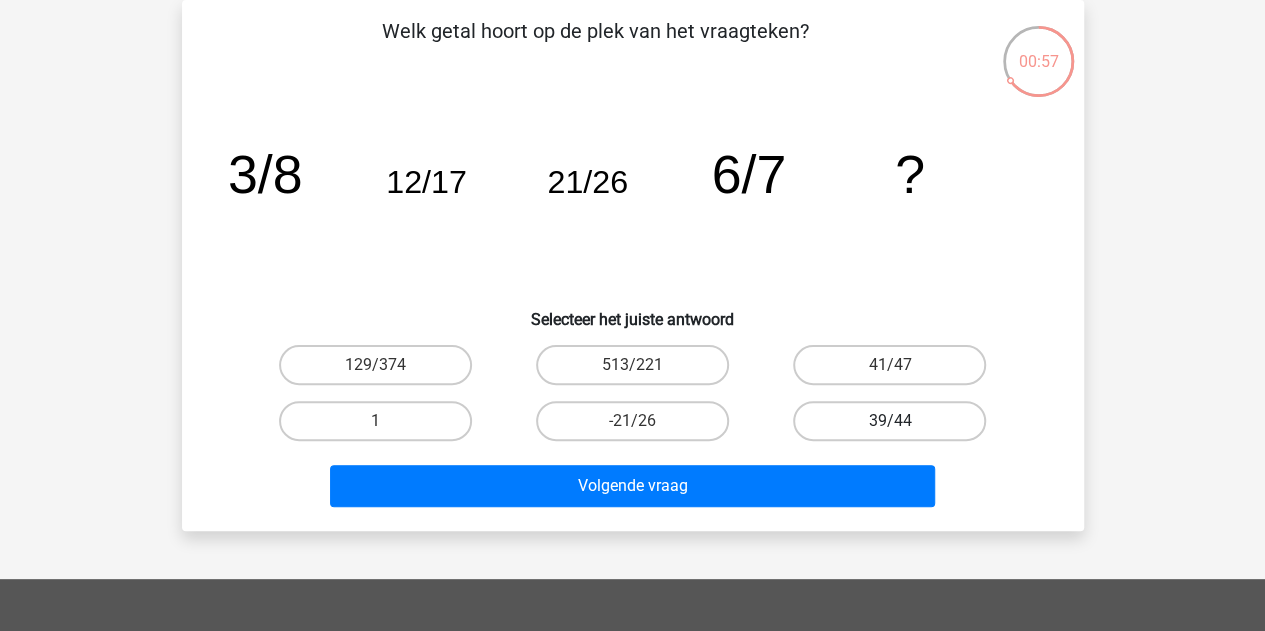 click on "39/44" at bounding box center [896, 427] 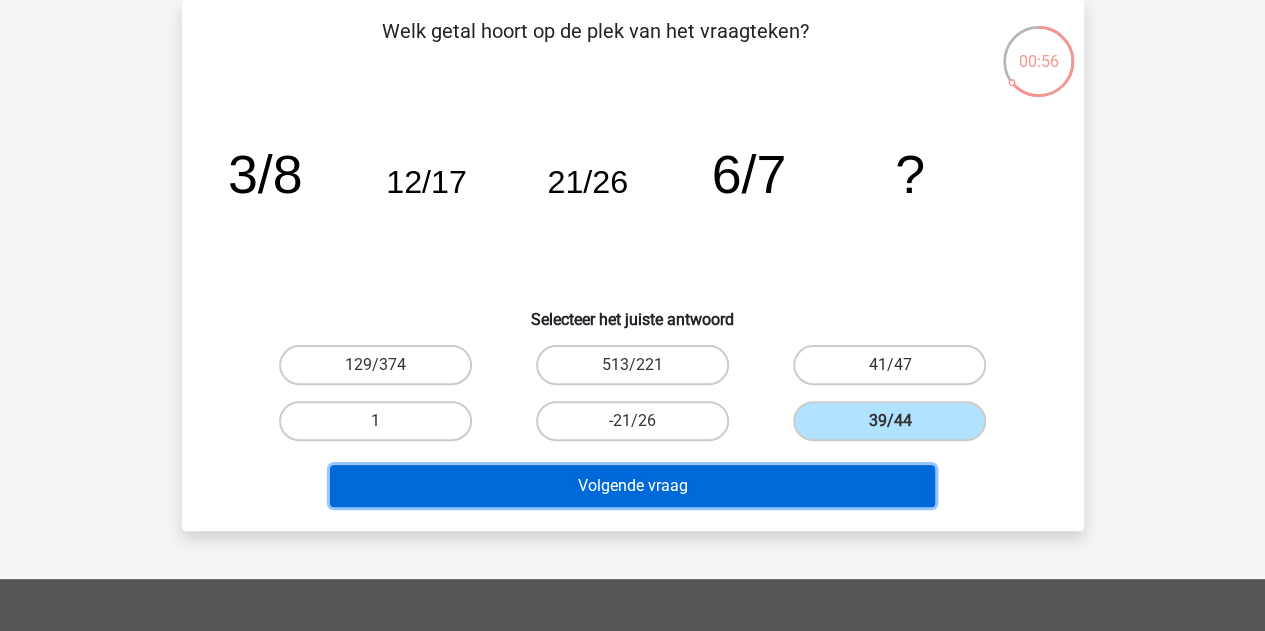 click on "Volgende vraag" at bounding box center (632, 486) 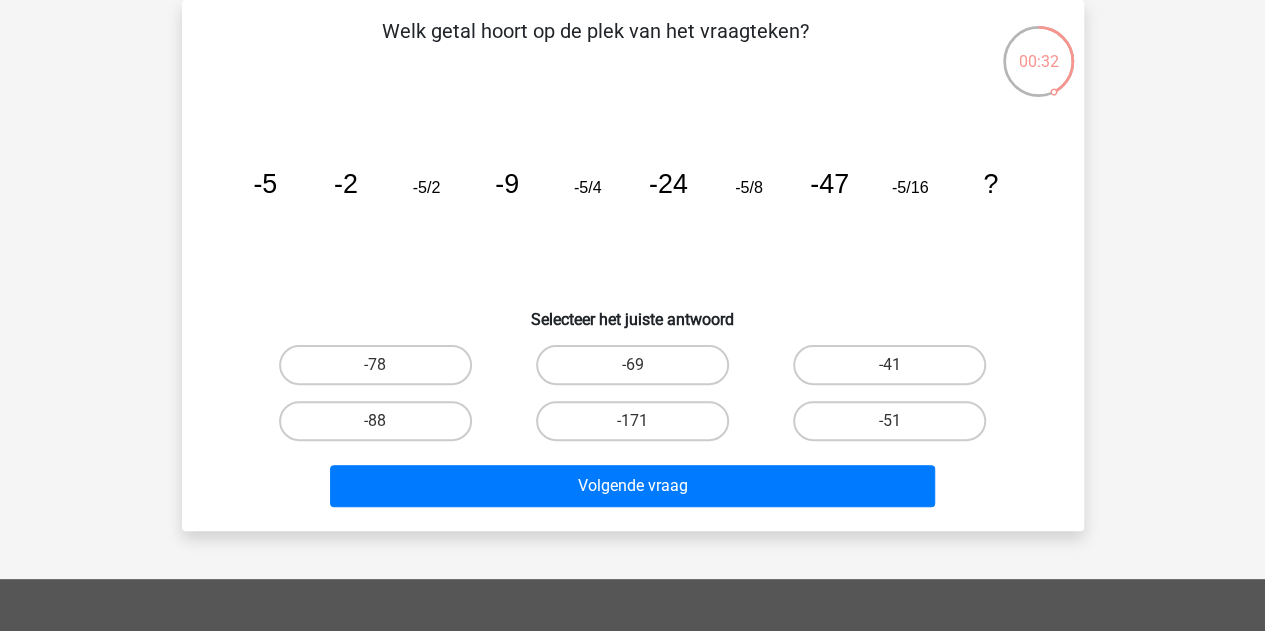 click on "-78" at bounding box center [375, 365] 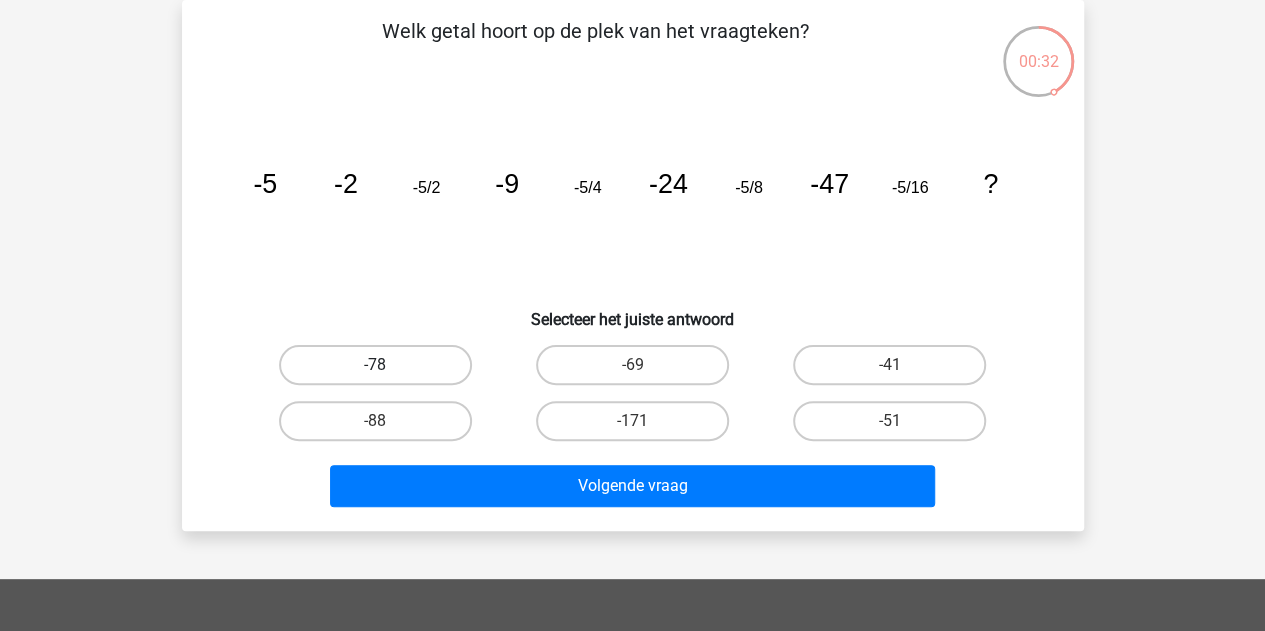 click on "-78" at bounding box center [381, 371] 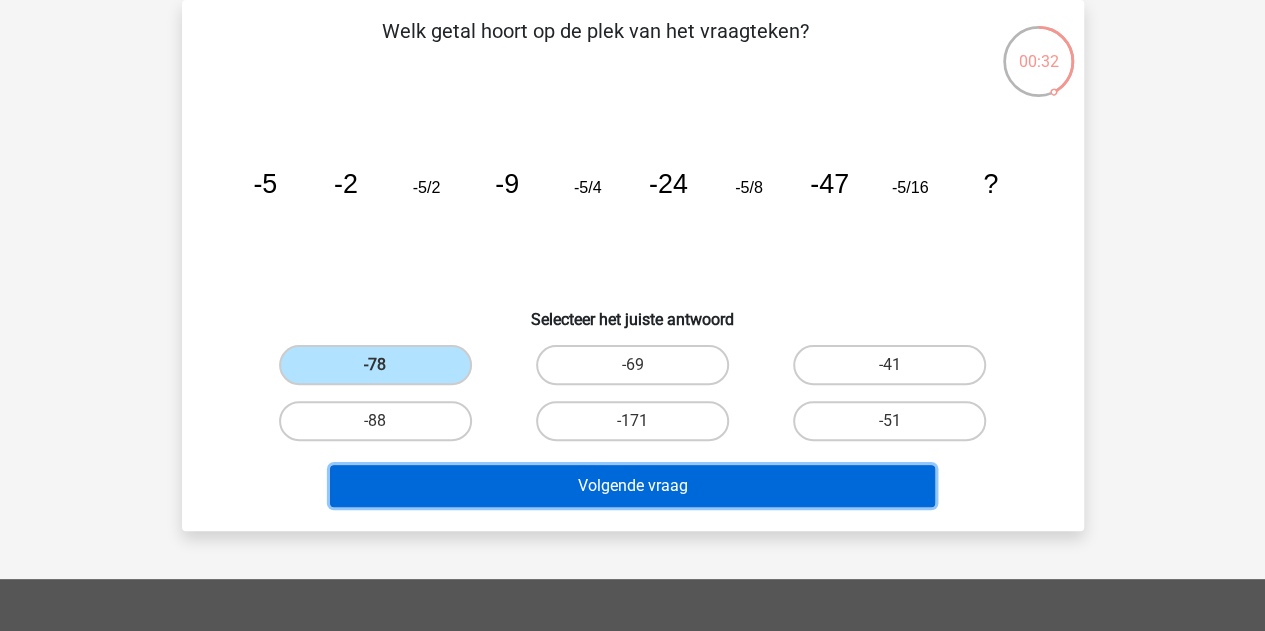 click on "Volgende vraag" at bounding box center (632, 486) 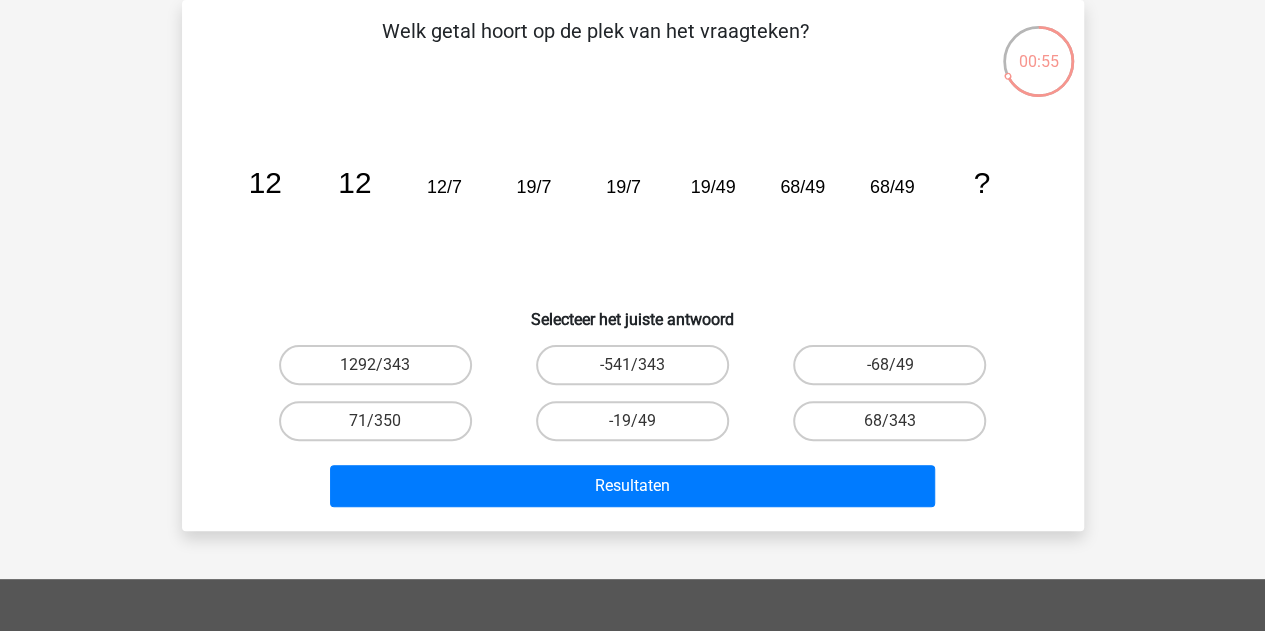 click on "68/343" at bounding box center [889, 421] 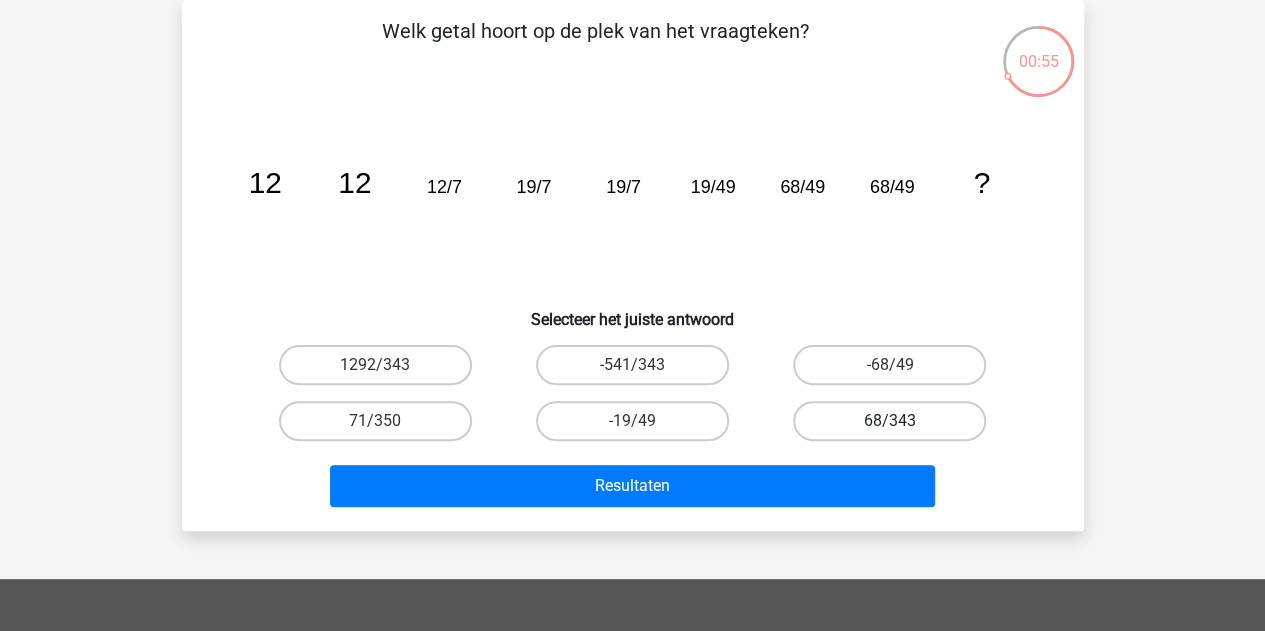 click on "68/343" at bounding box center (896, 427) 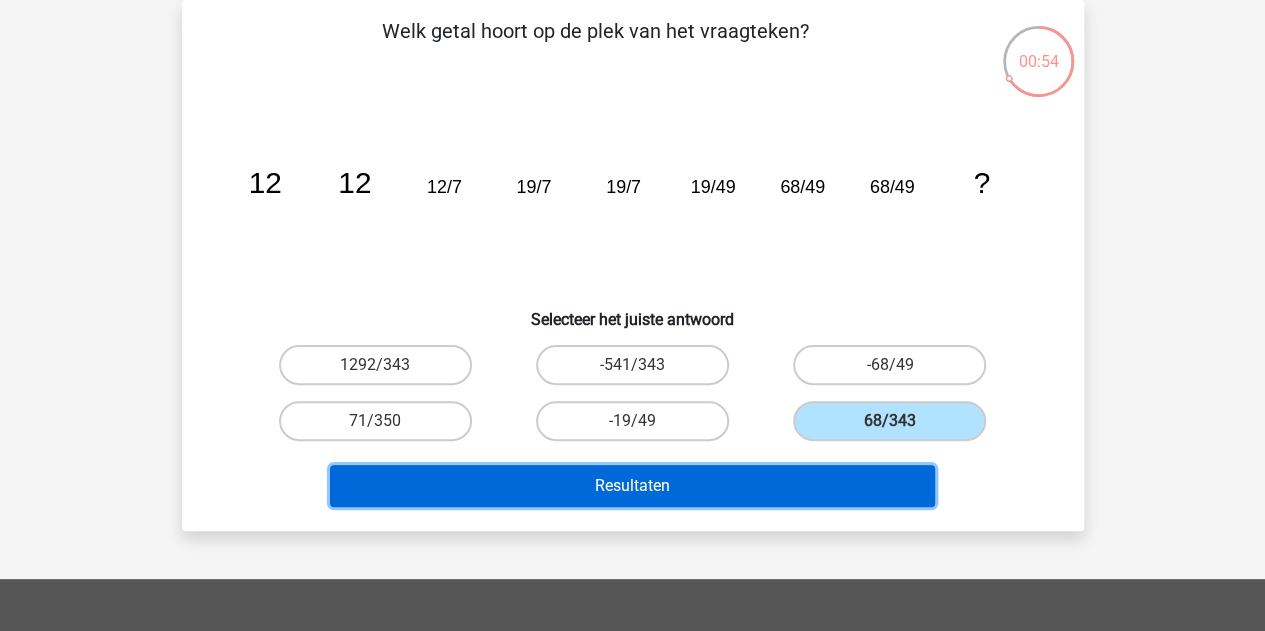 click on "Resultaten" at bounding box center [632, 486] 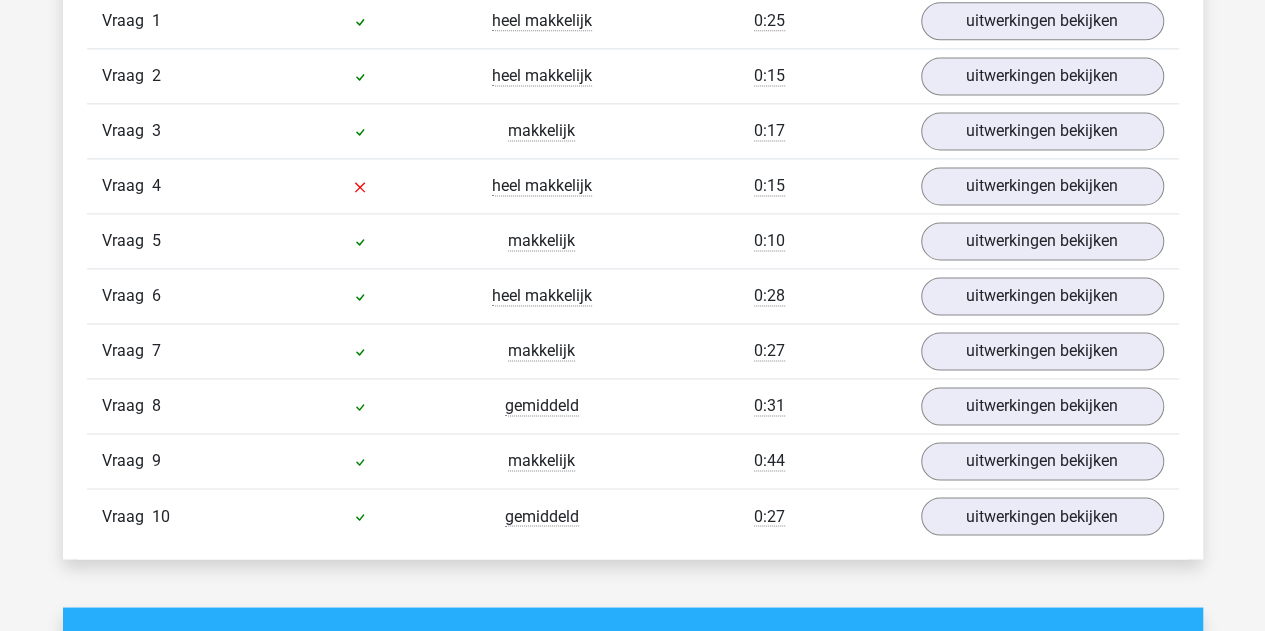 scroll, scrollTop: 1361, scrollLeft: 0, axis: vertical 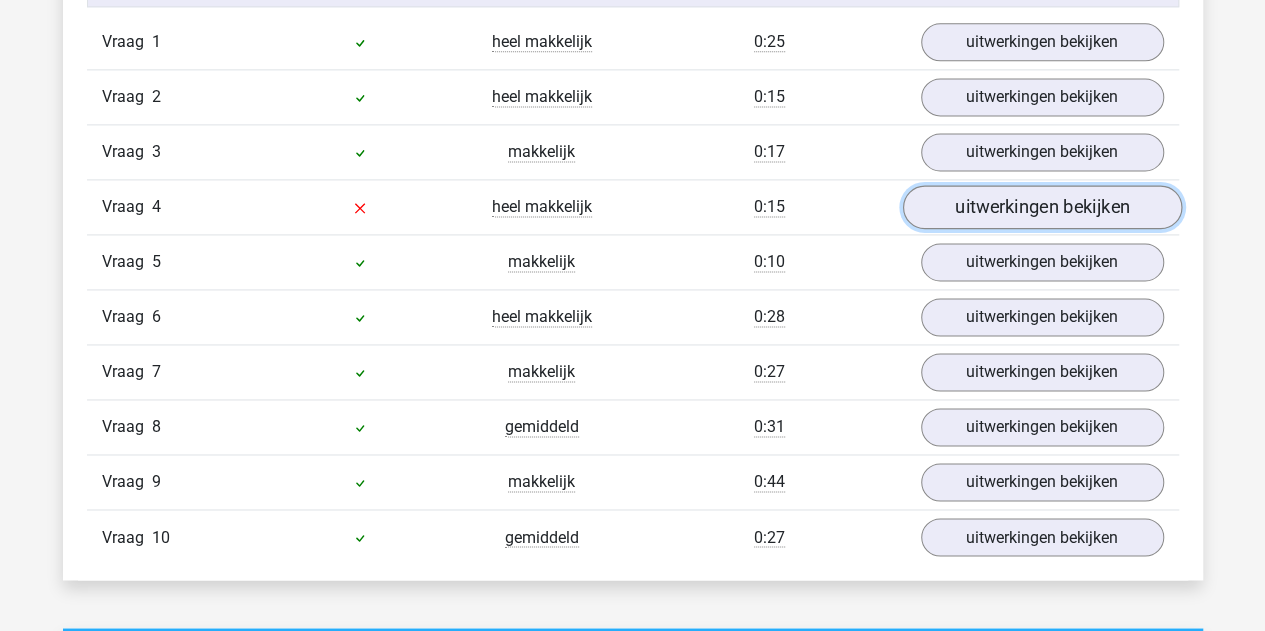 click on "uitwerkingen bekijken" at bounding box center [1041, 207] 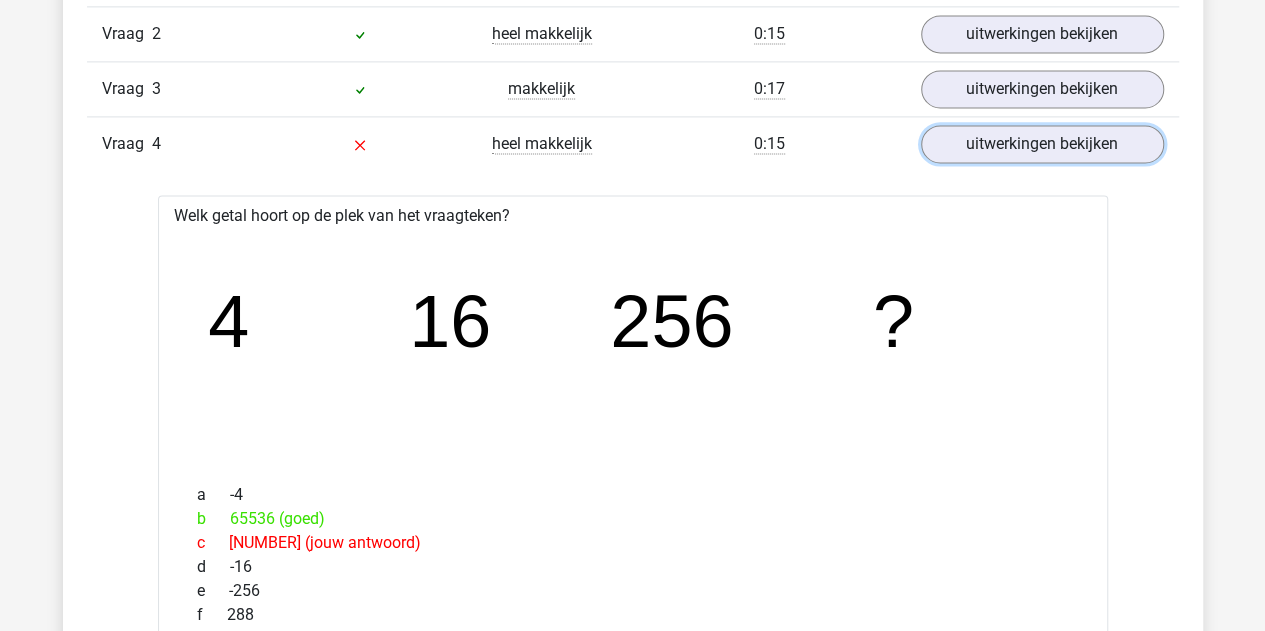 scroll, scrollTop: 1418, scrollLeft: 0, axis: vertical 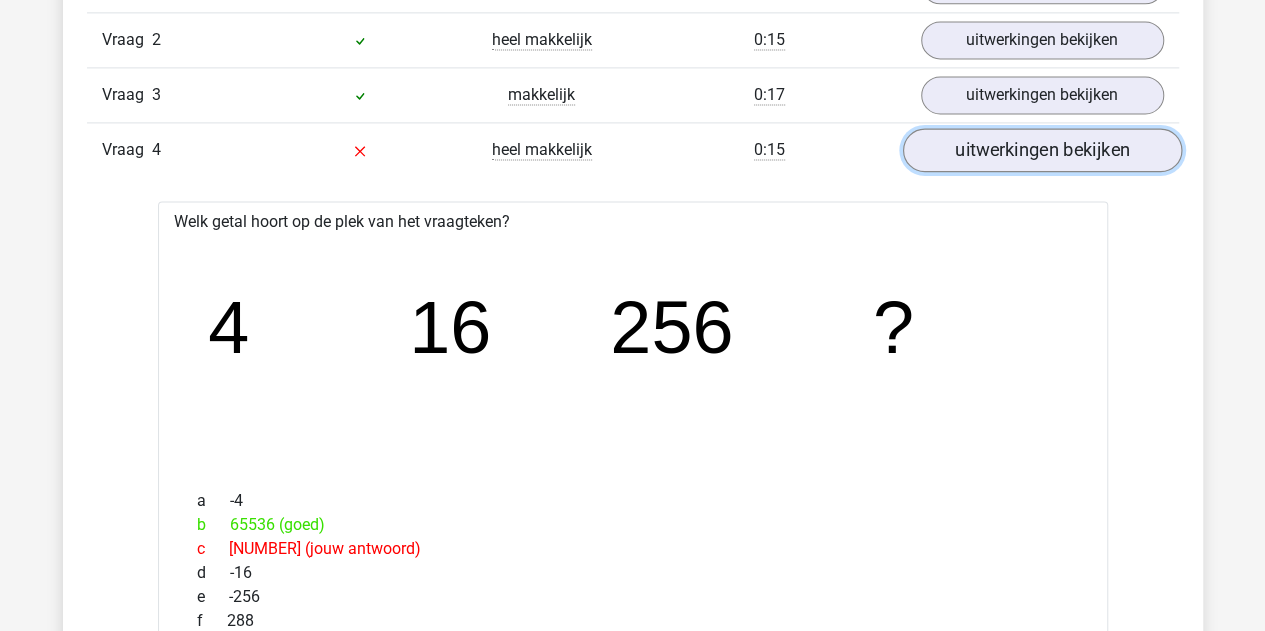 click on "uitwerkingen bekijken" at bounding box center (1041, 150) 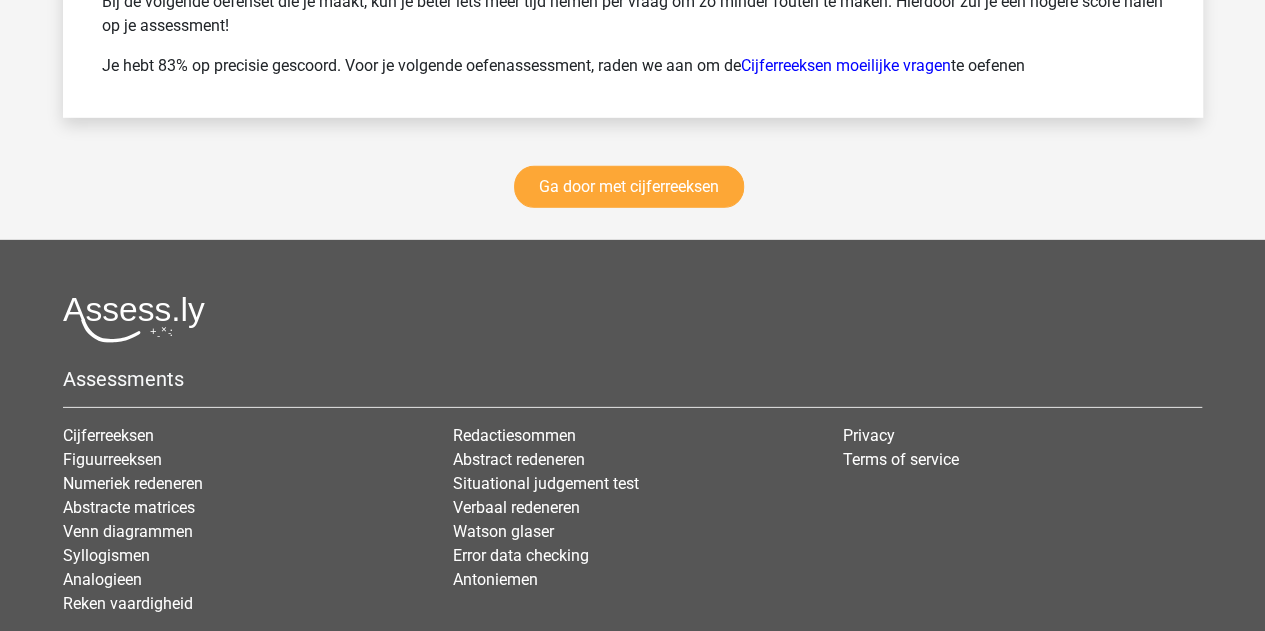 scroll, scrollTop: 3000, scrollLeft: 0, axis: vertical 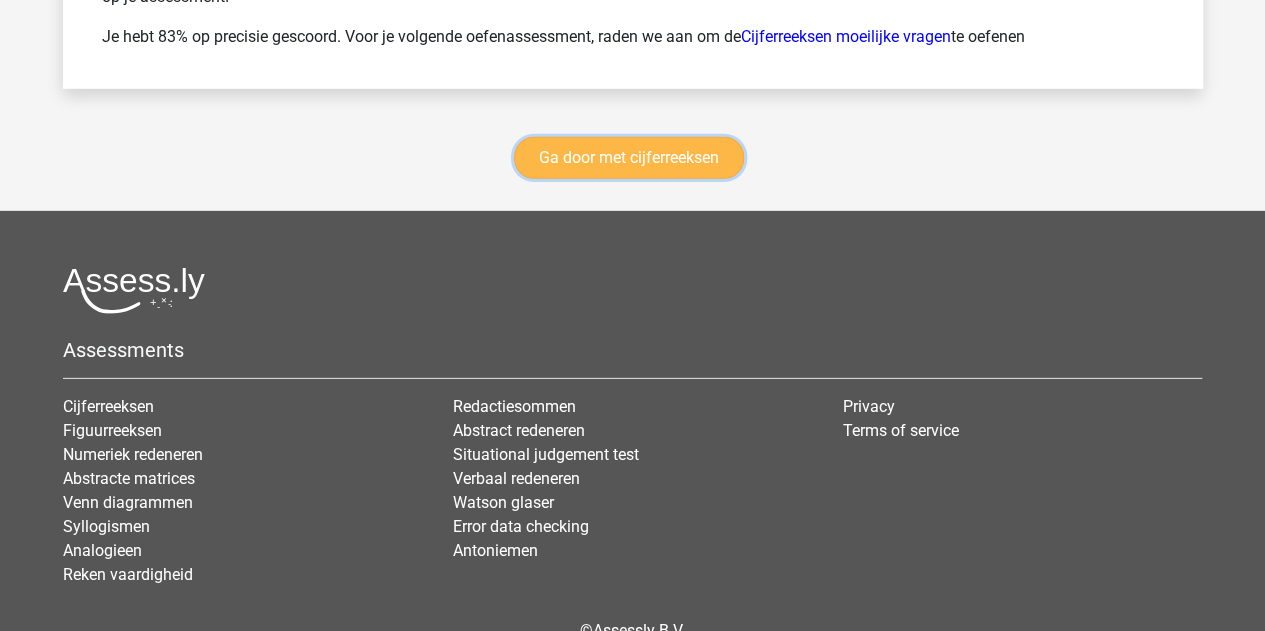 click on "Ga door met cijferreeksen" at bounding box center (629, 158) 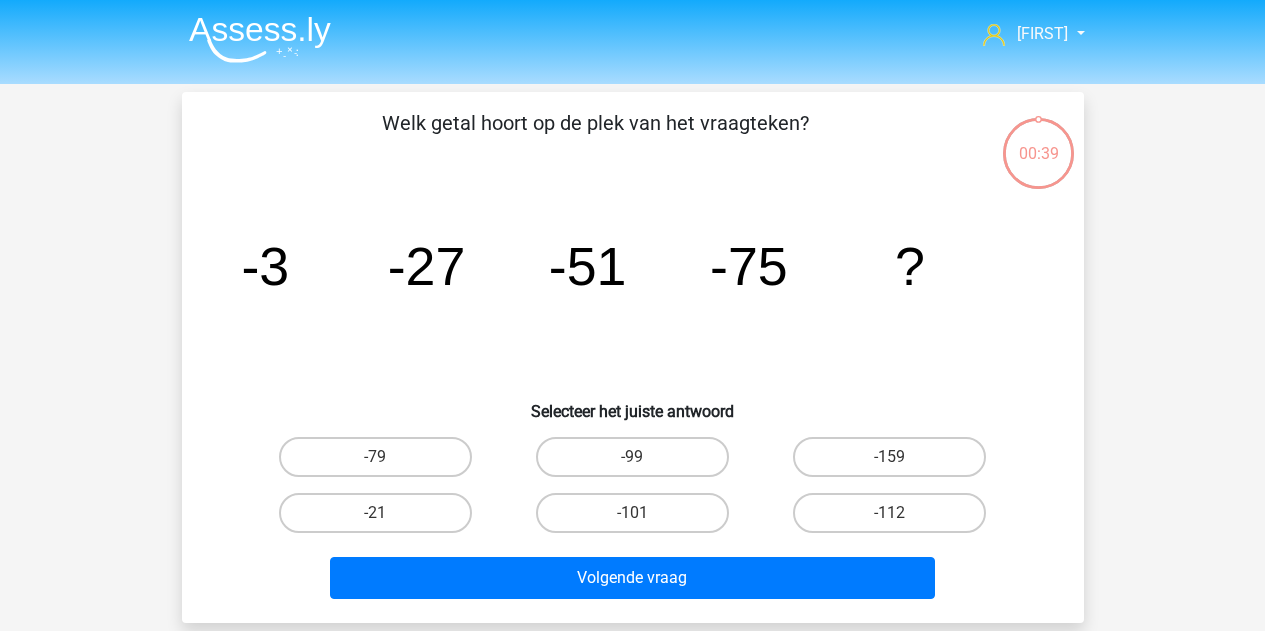 scroll, scrollTop: 92, scrollLeft: 0, axis: vertical 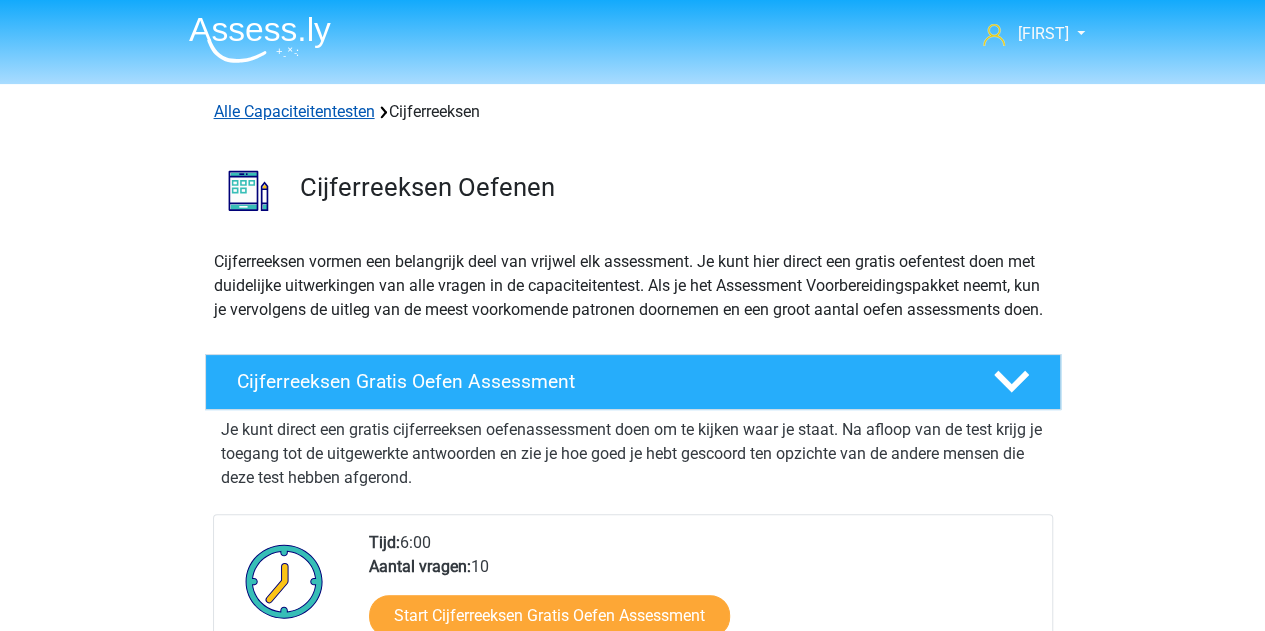 click on "Alle Capaciteitentesten" at bounding box center [294, 111] 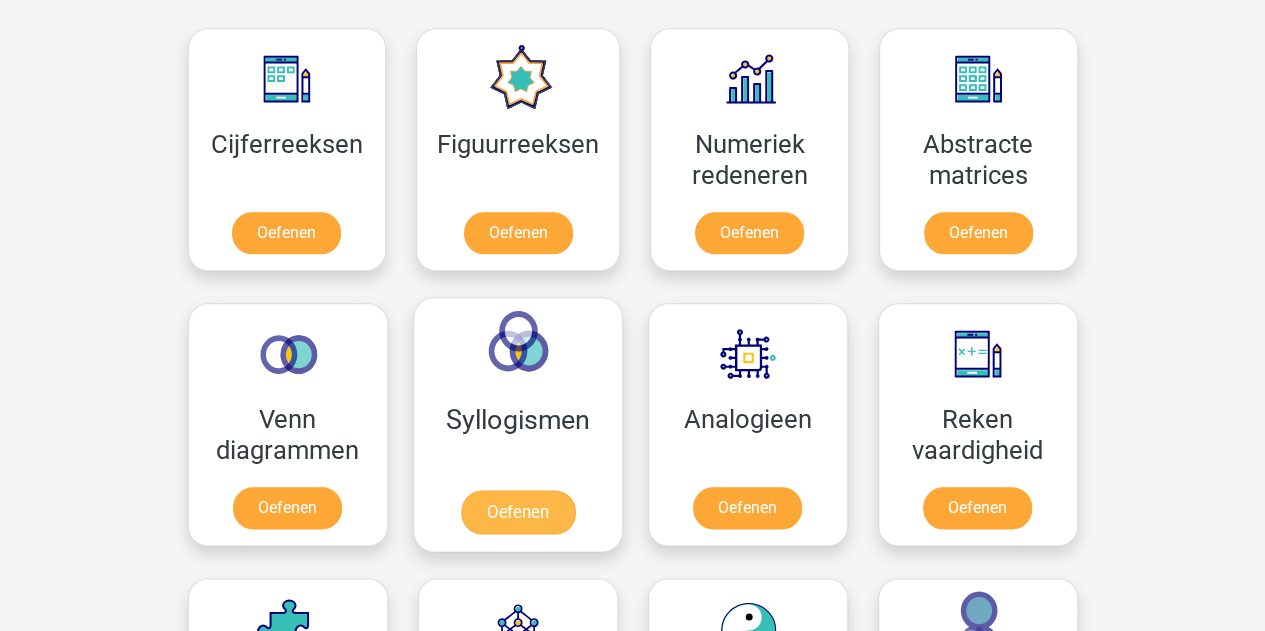 scroll, scrollTop: 913, scrollLeft: 0, axis: vertical 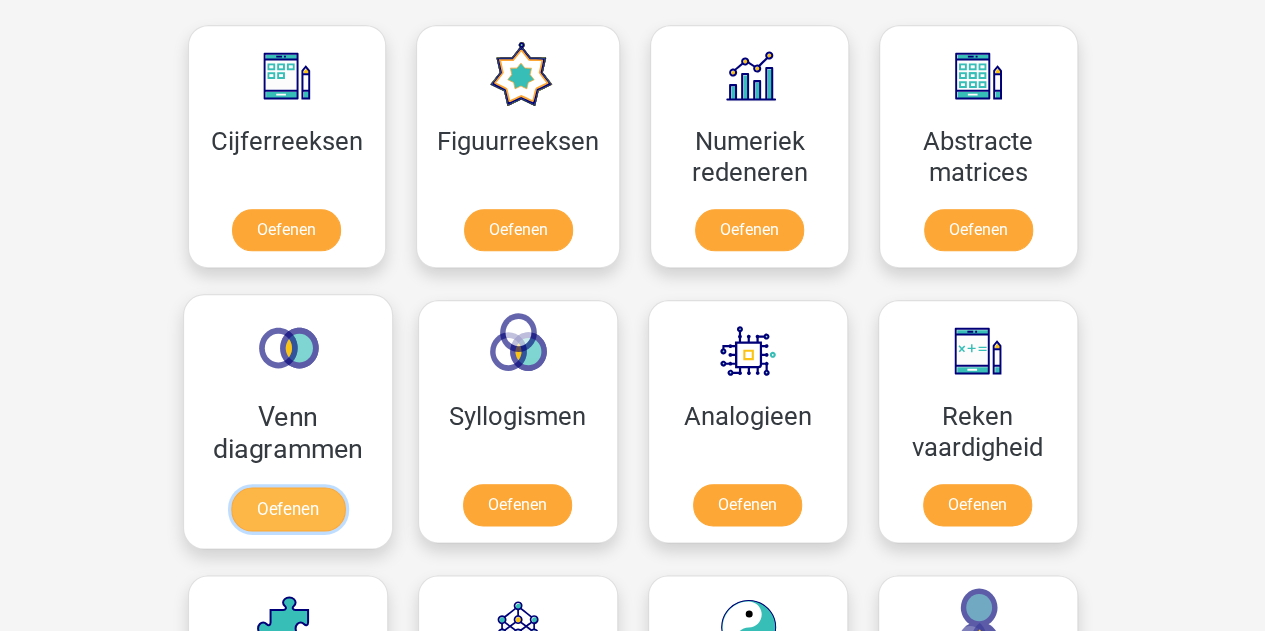 click on "Oefenen" at bounding box center [287, 509] 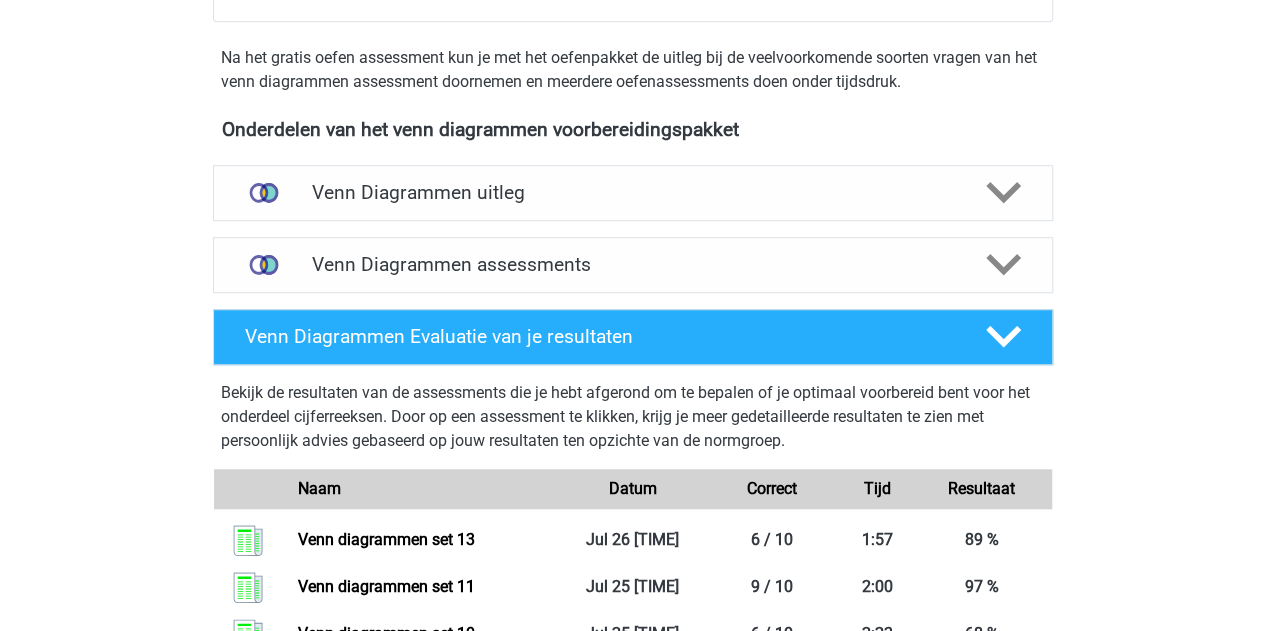 scroll, scrollTop: 569, scrollLeft: 0, axis: vertical 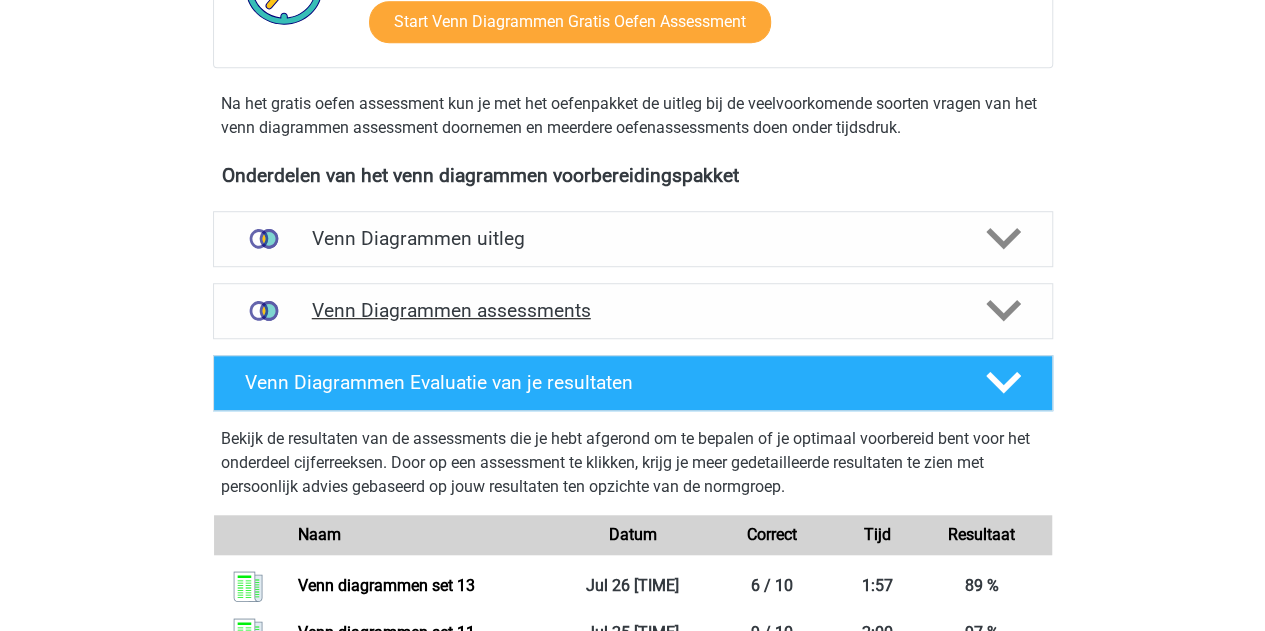 click on "Venn Diagrammen assessments" at bounding box center [633, 310] 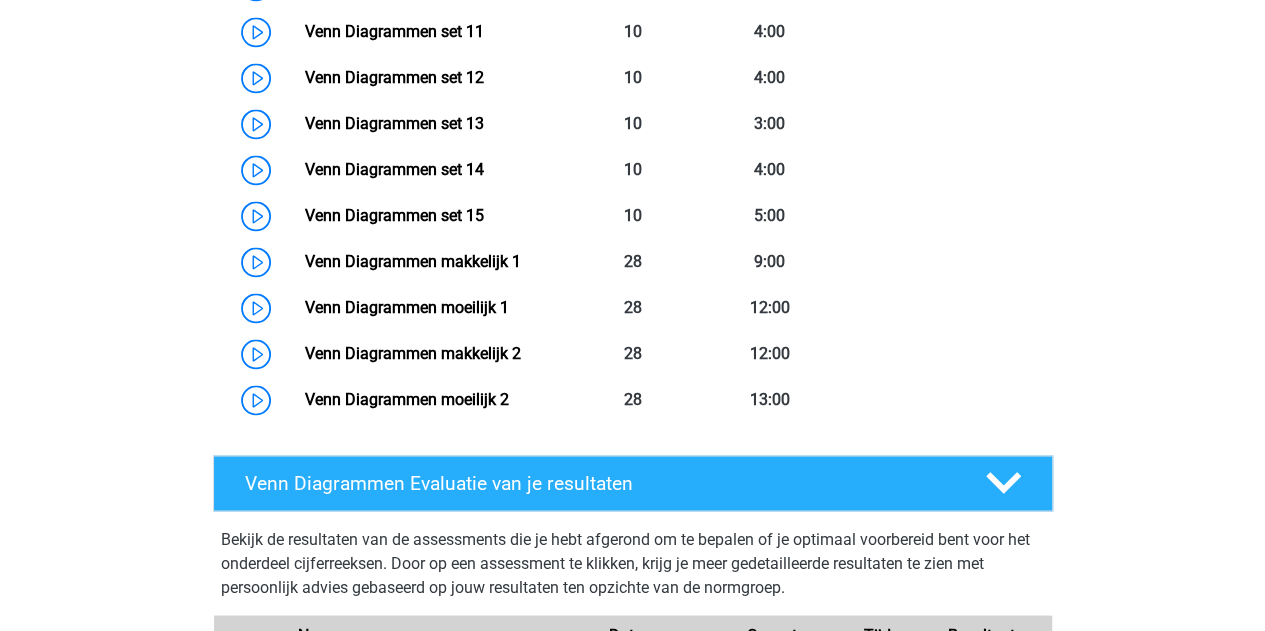 scroll, scrollTop: 1469, scrollLeft: 0, axis: vertical 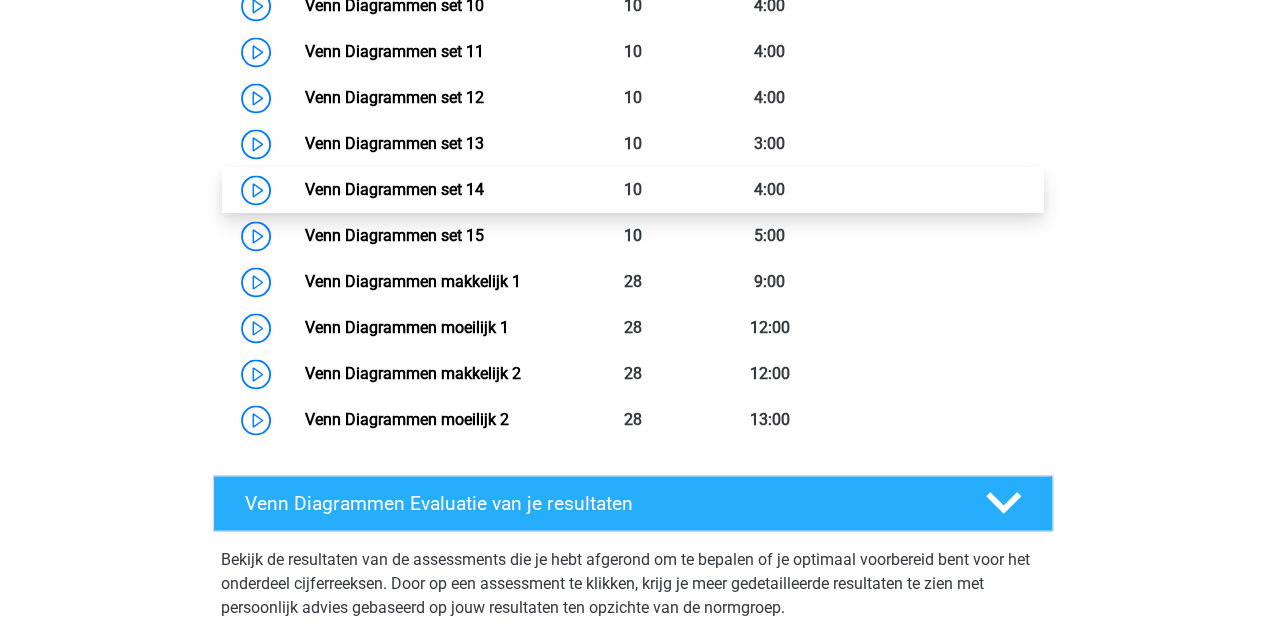 click on "Venn Diagrammen
set 14" at bounding box center (394, 189) 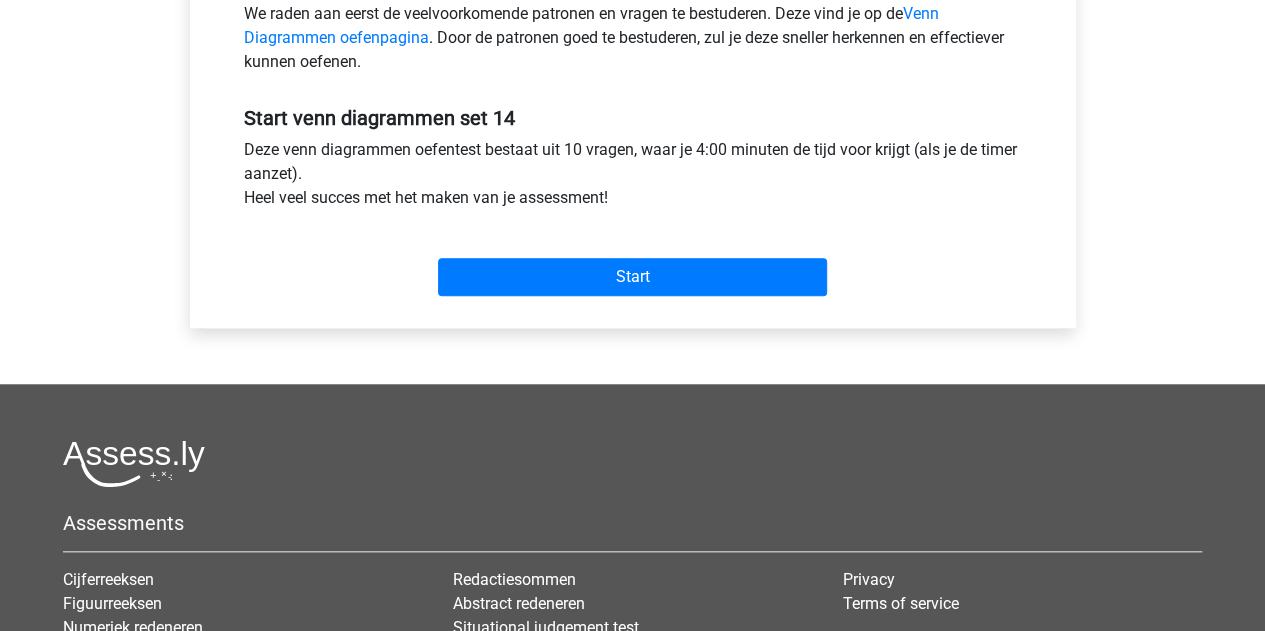 scroll, scrollTop: 686, scrollLeft: 0, axis: vertical 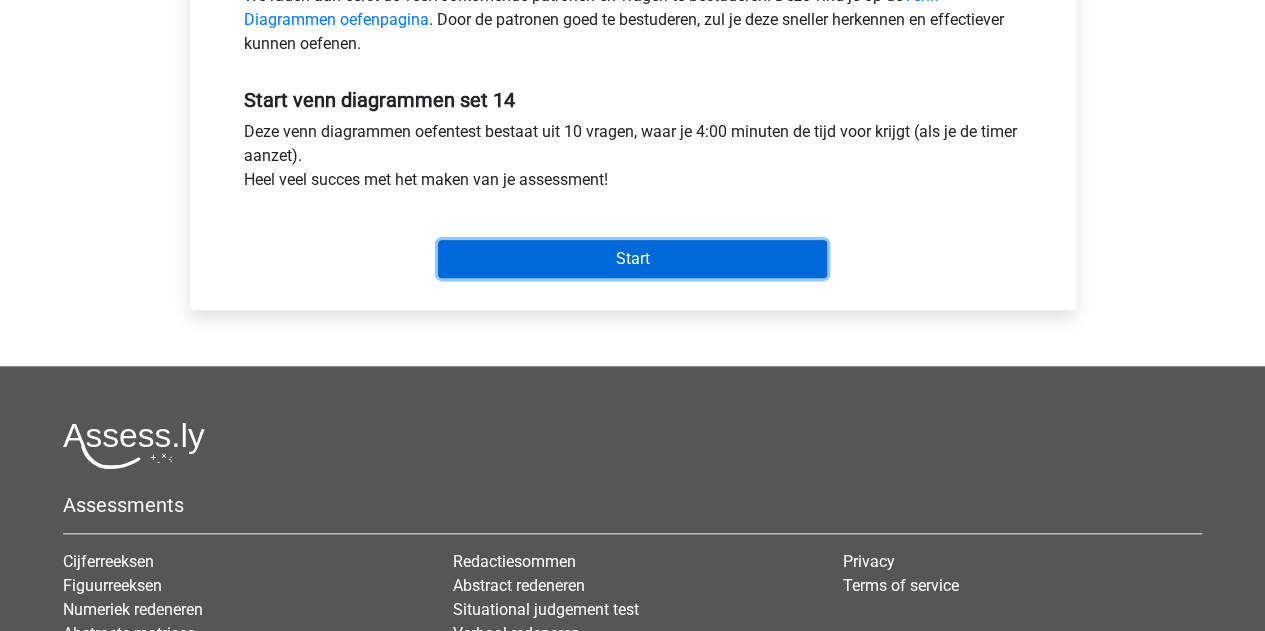 click on "Start" at bounding box center (632, 259) 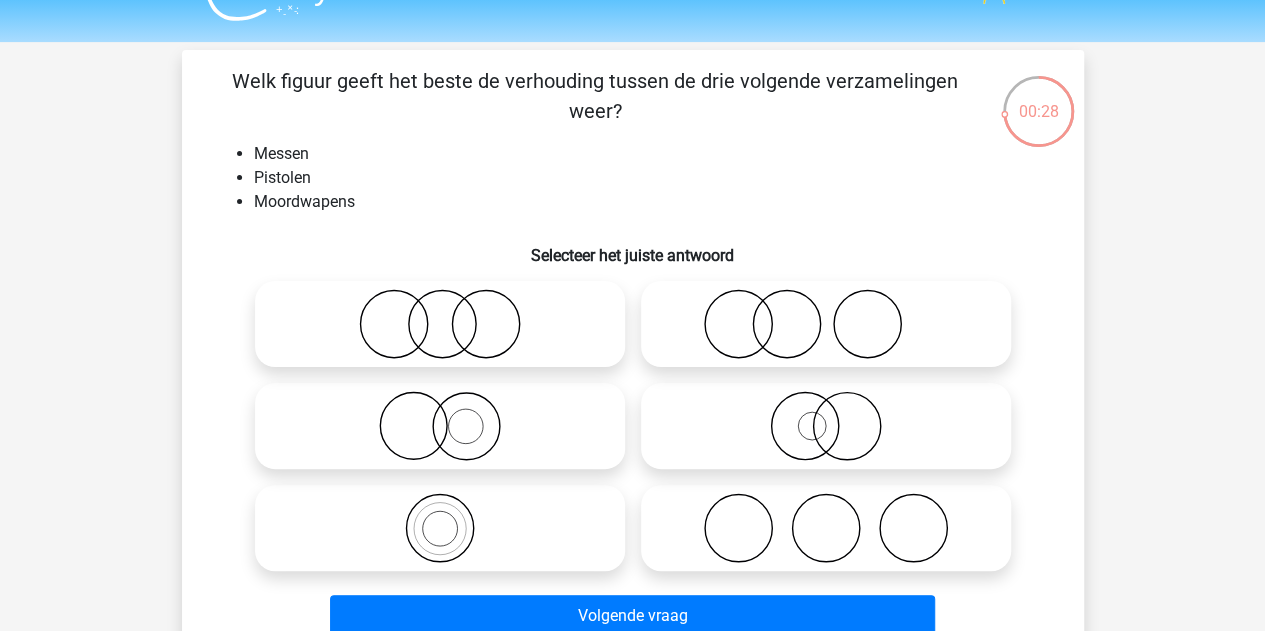 scroll, scrollTop: 48, scrollLeft: 0, axis: vertical 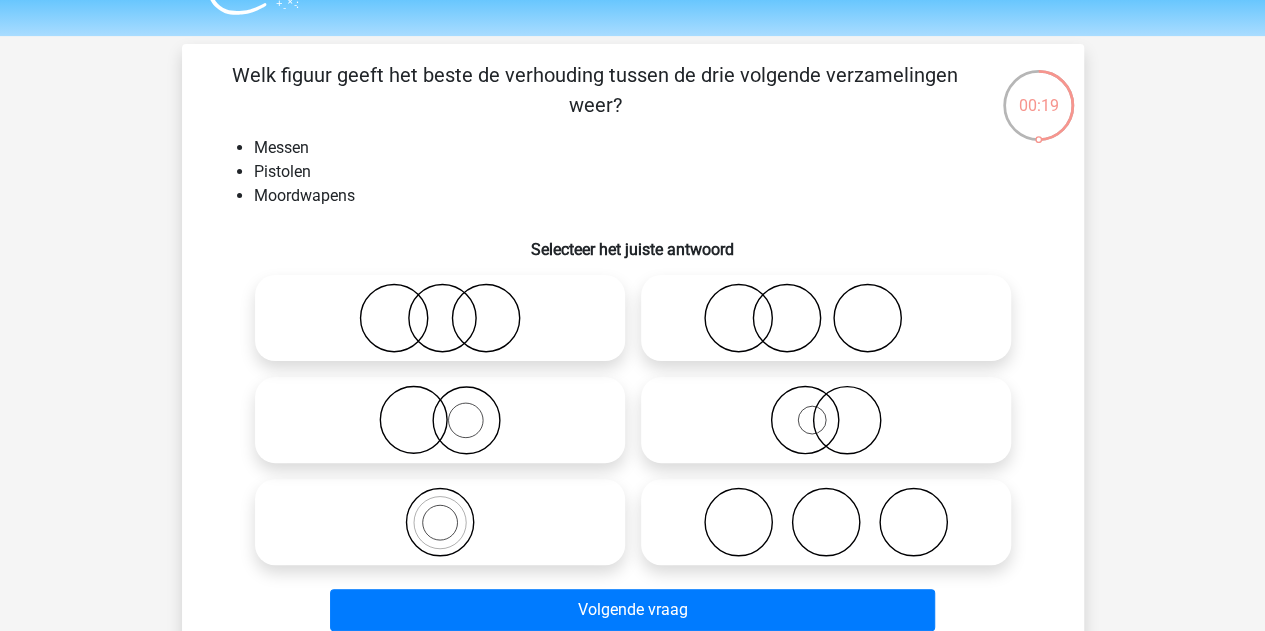 click 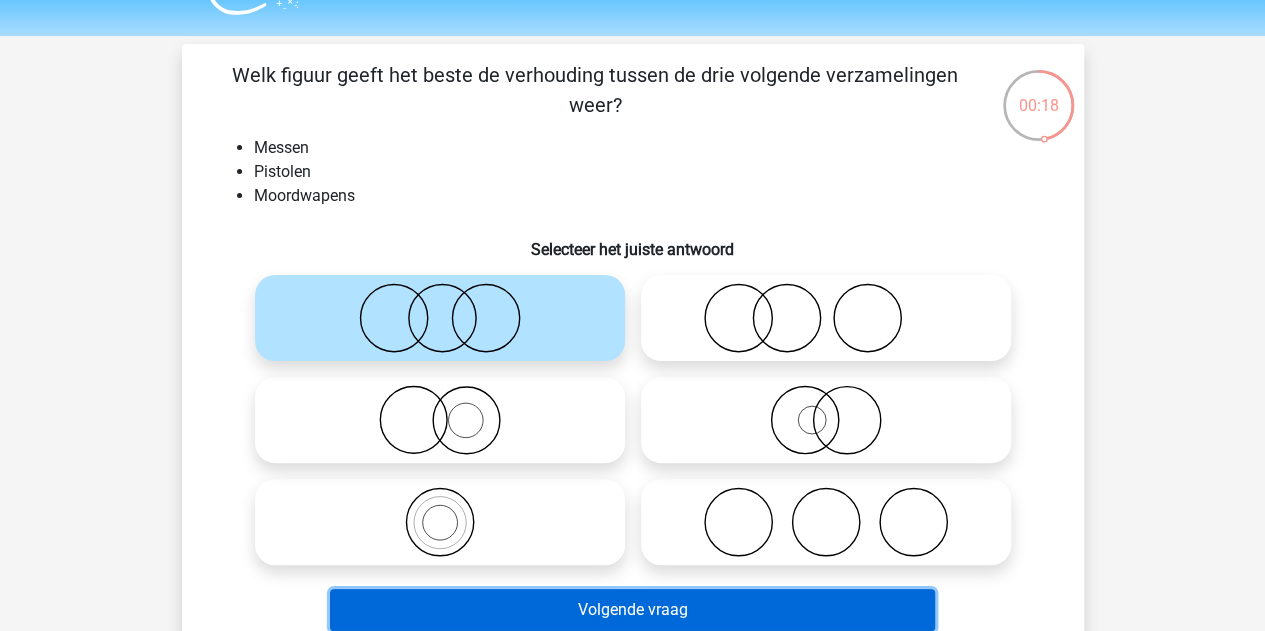 click on "Volgende vraag" at bounding box center [632, 610] 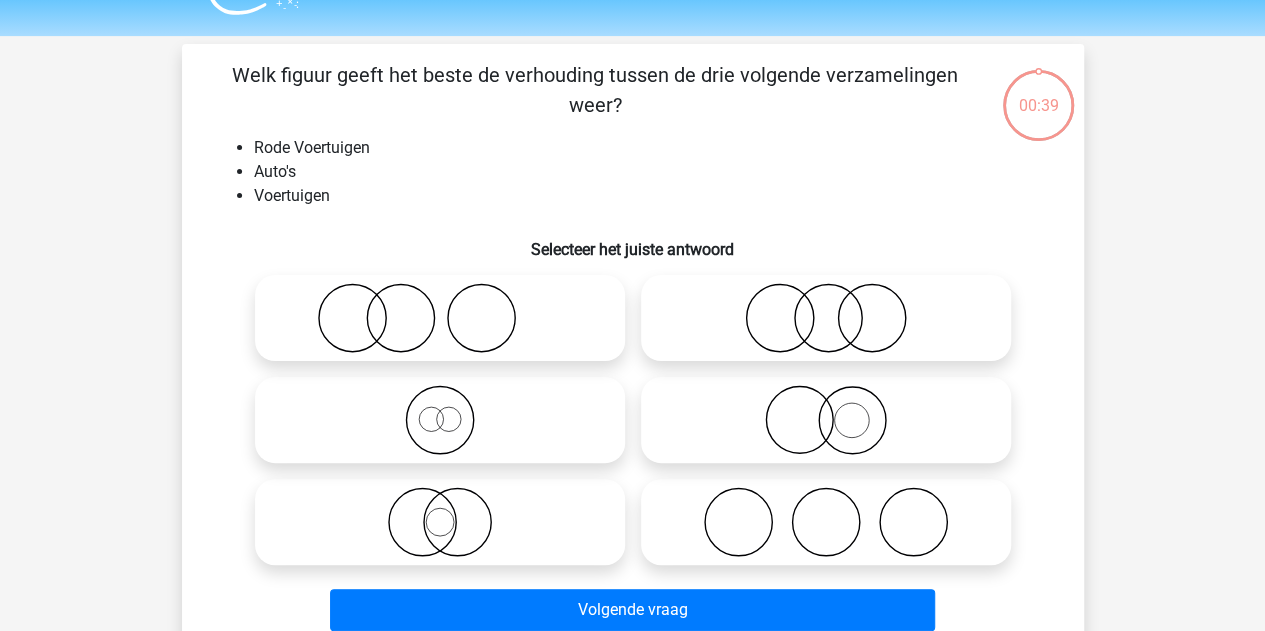 scroll, scrollTop: 92, scrollLeft: 0, axis: vertical 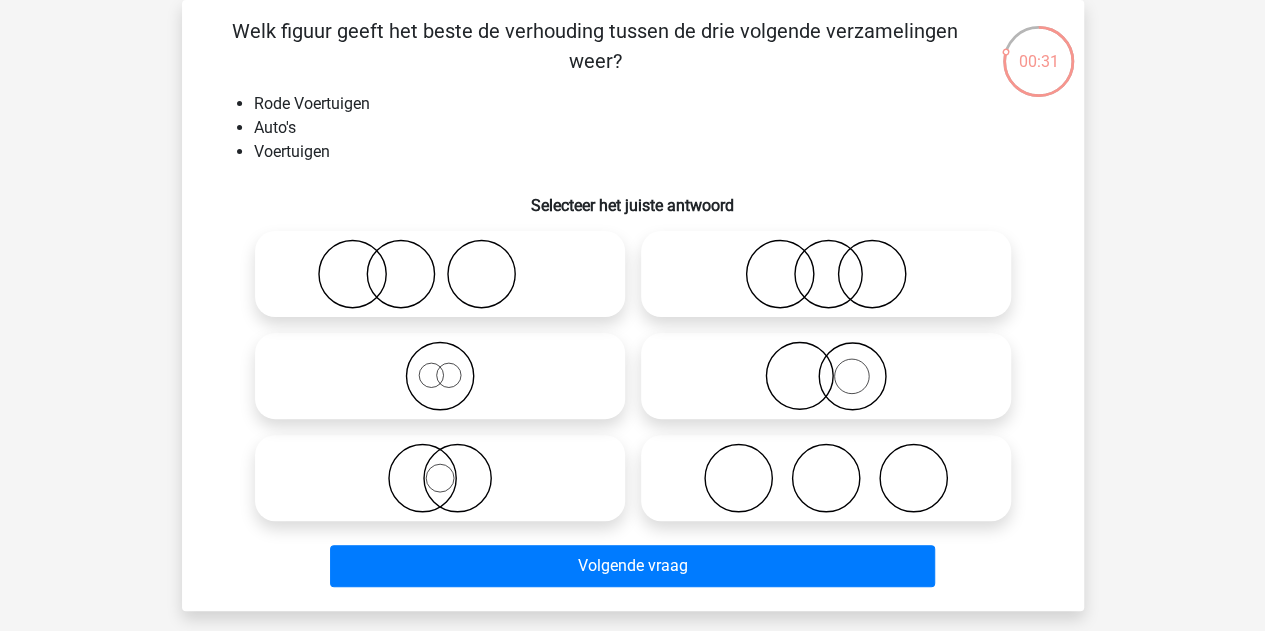 click 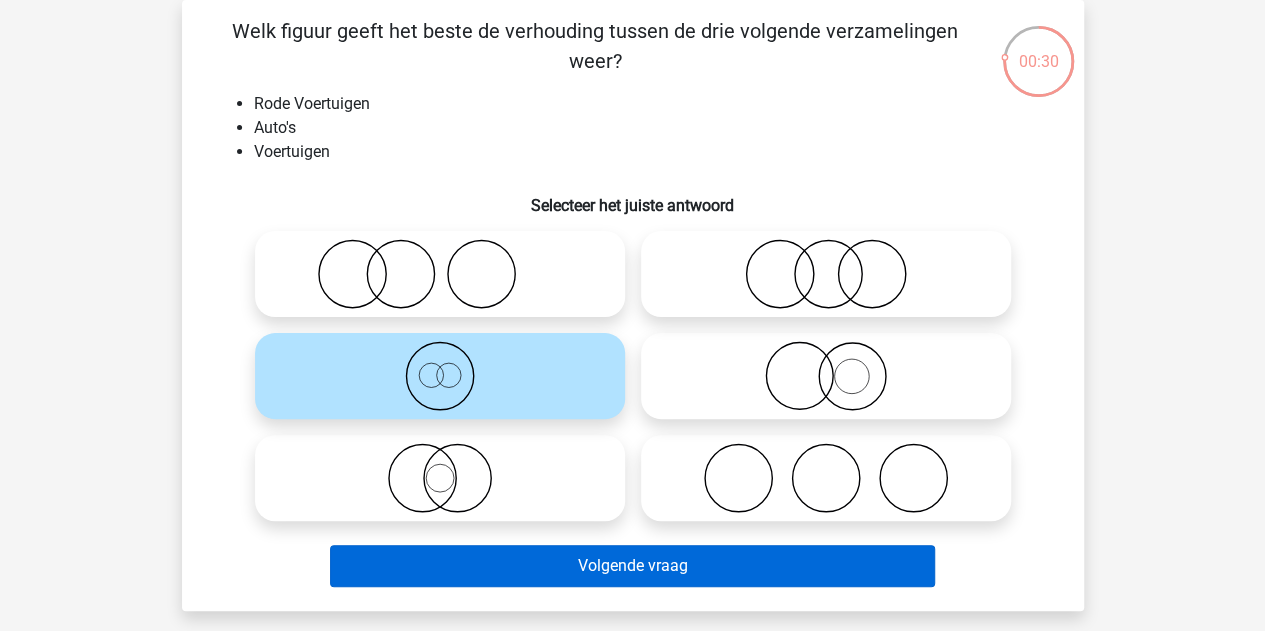 click on "Volgende vraag" at bounding box center (632, 566) 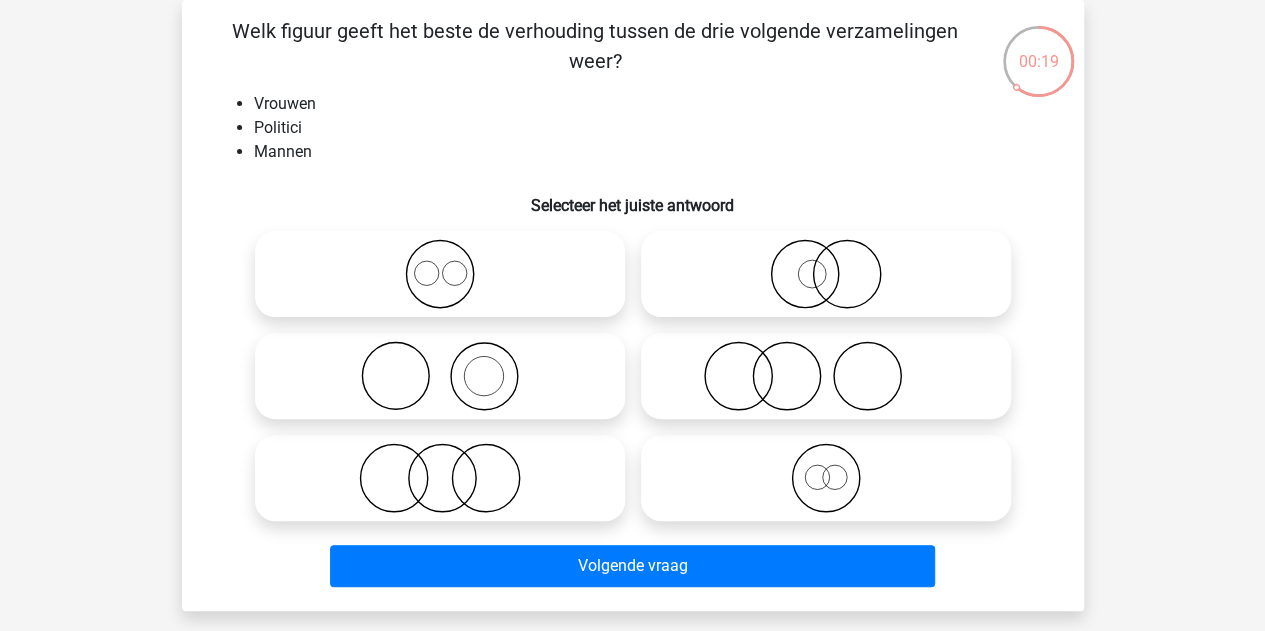 click 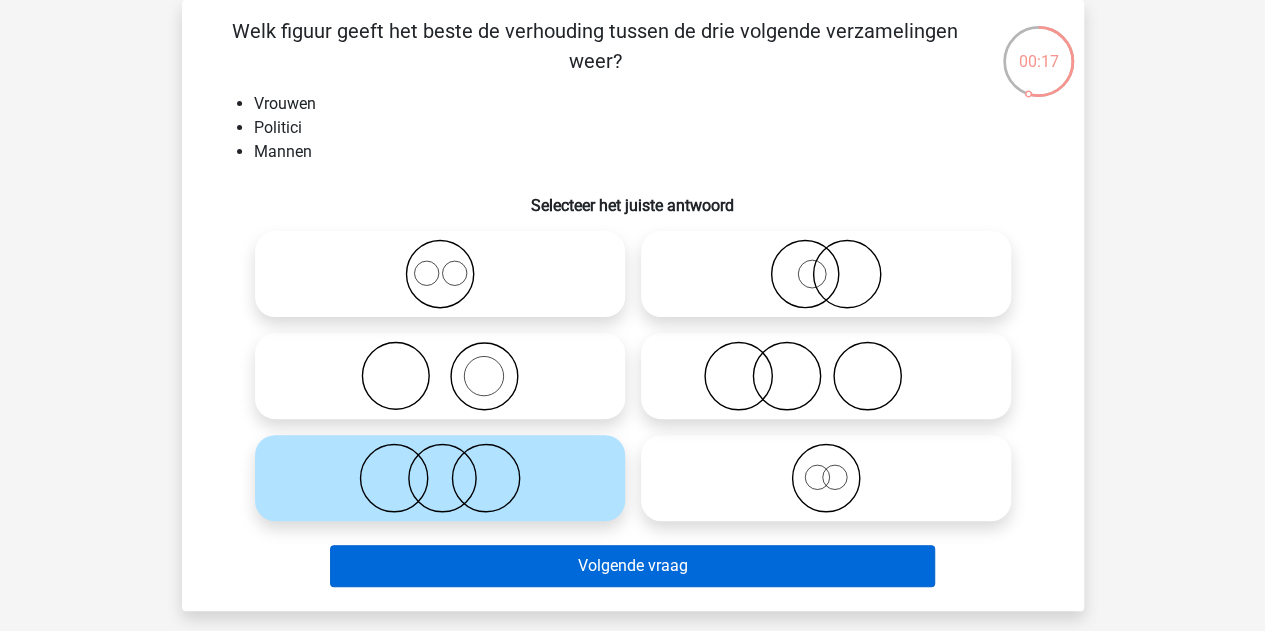 click on "Volgende vraag" at bounding box center (632, 566) 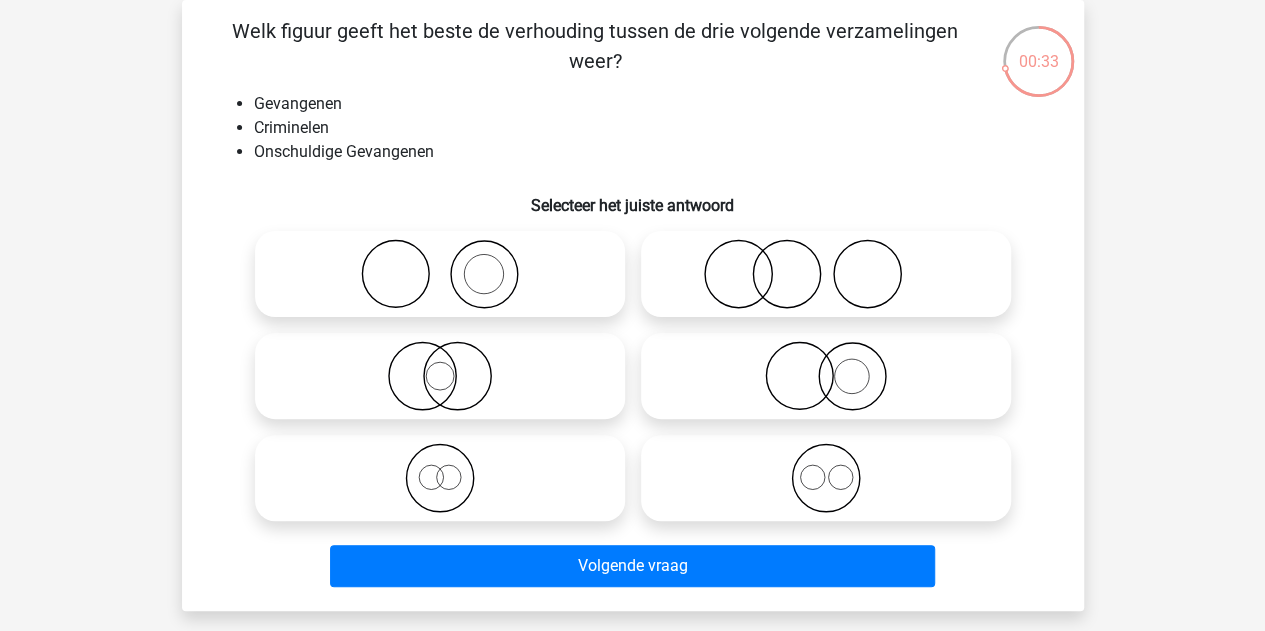 click 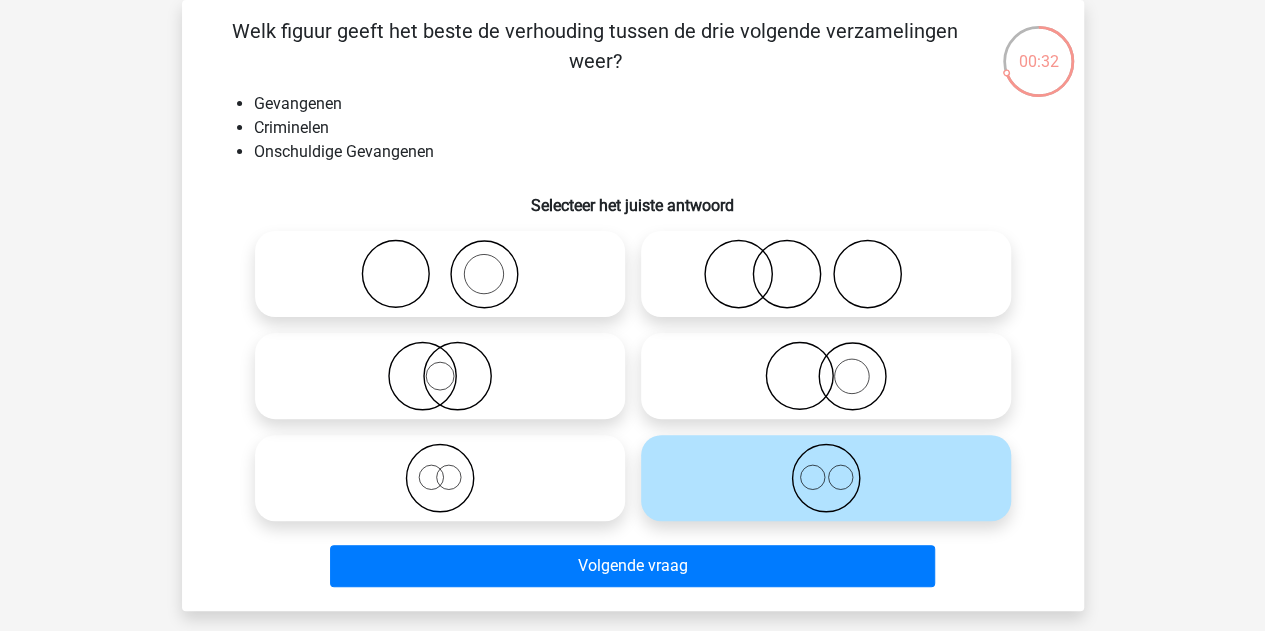 click on "Volgende vraag" at bounding box center [632, 566] 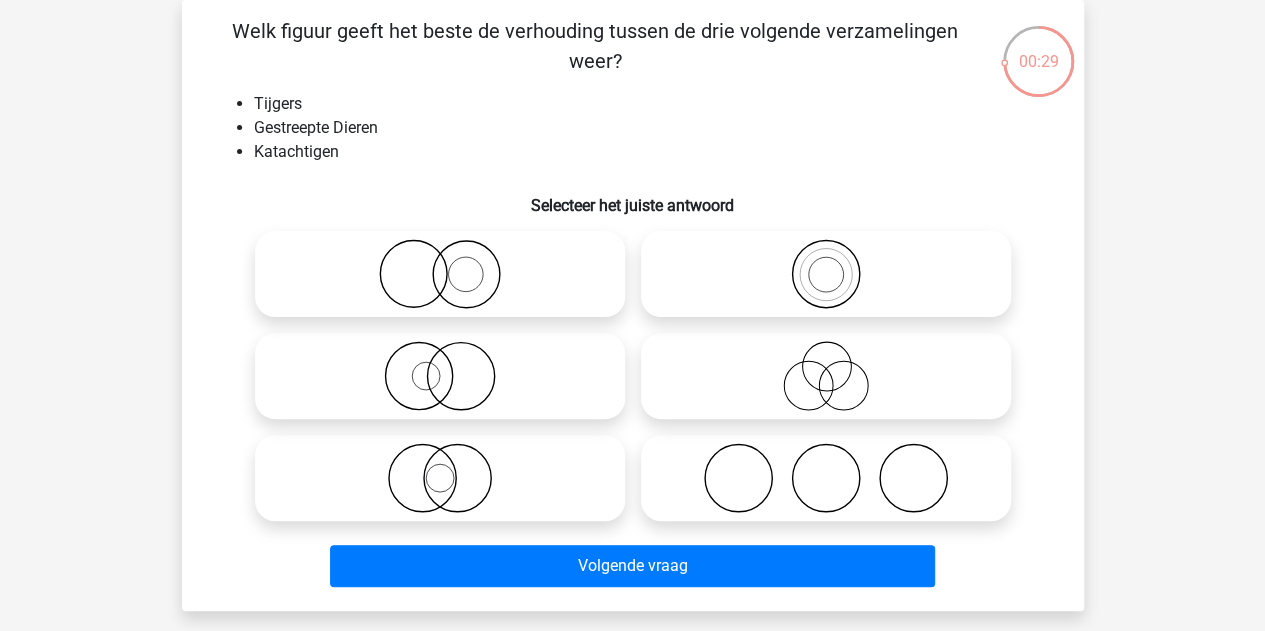 click 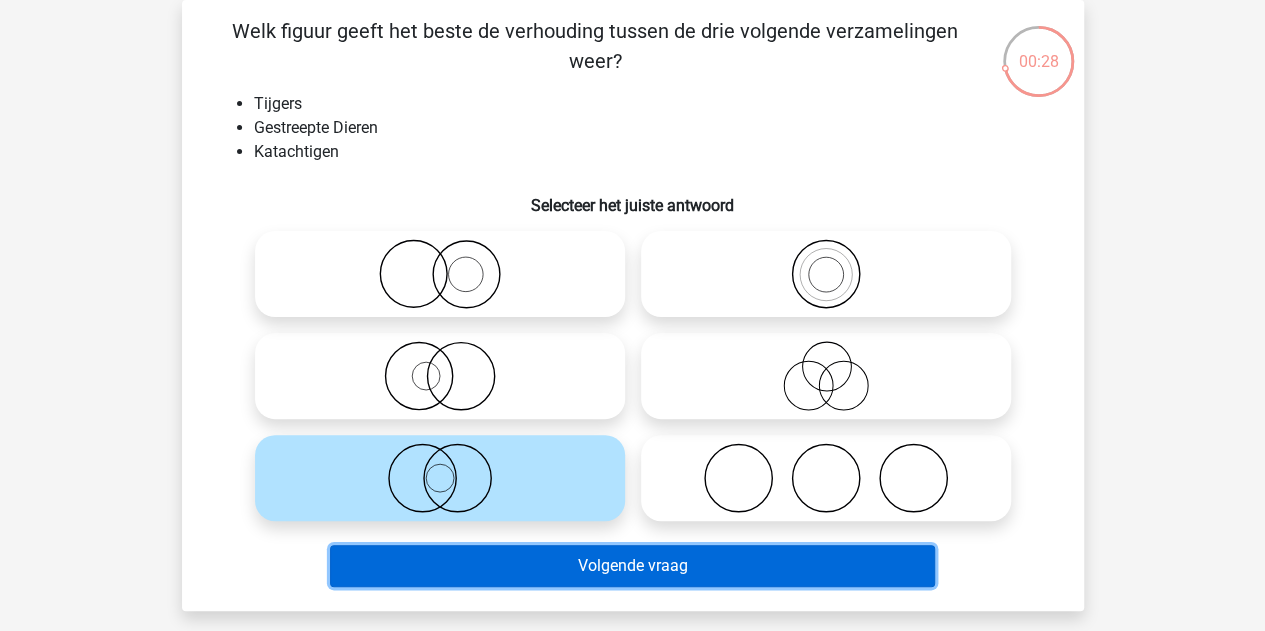 click on "Volgende vraag" at bounding box center [632, 566] 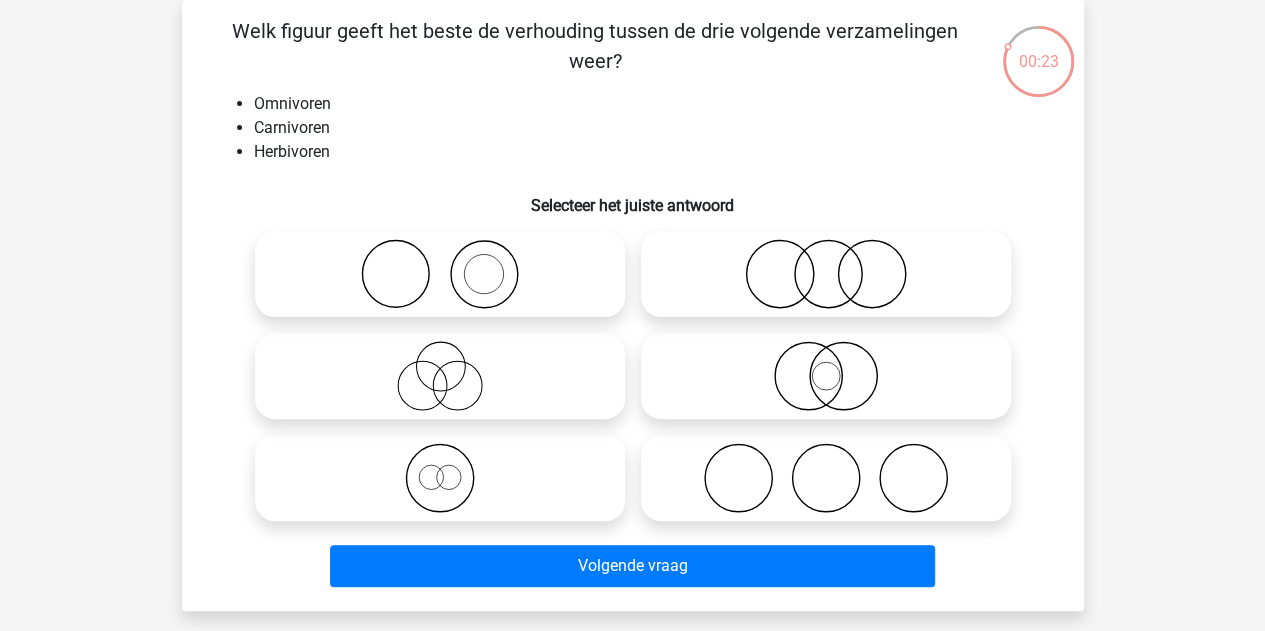 click 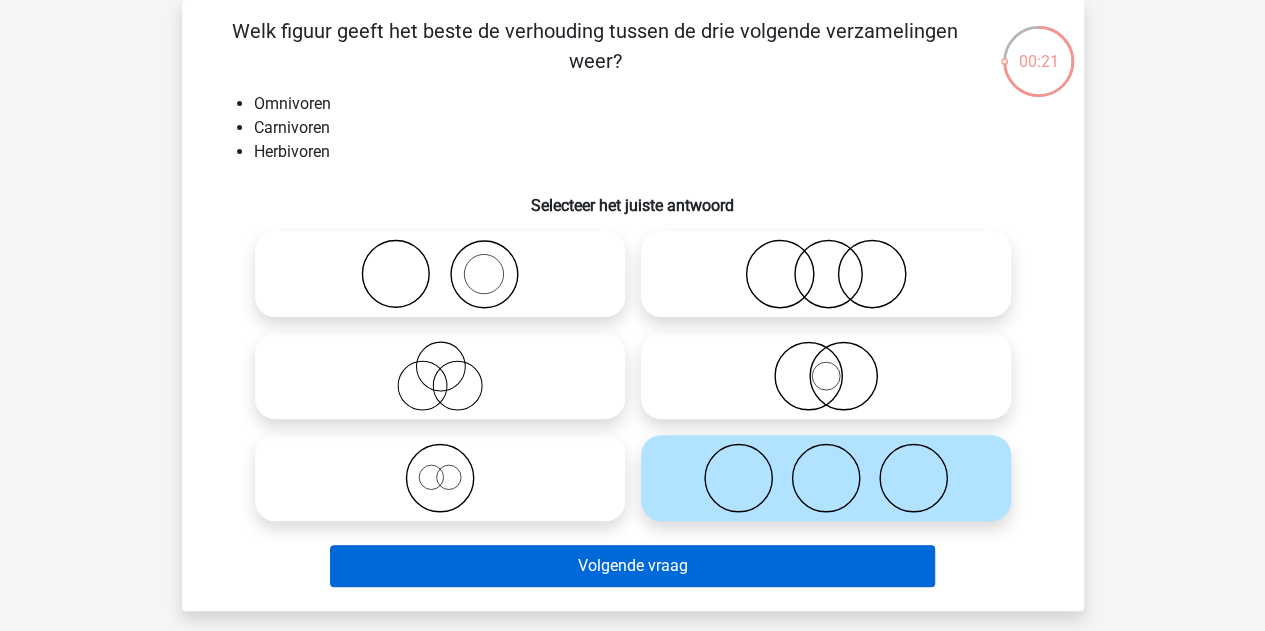 click on "Volgende vraag" at bounding box center (632, 566) 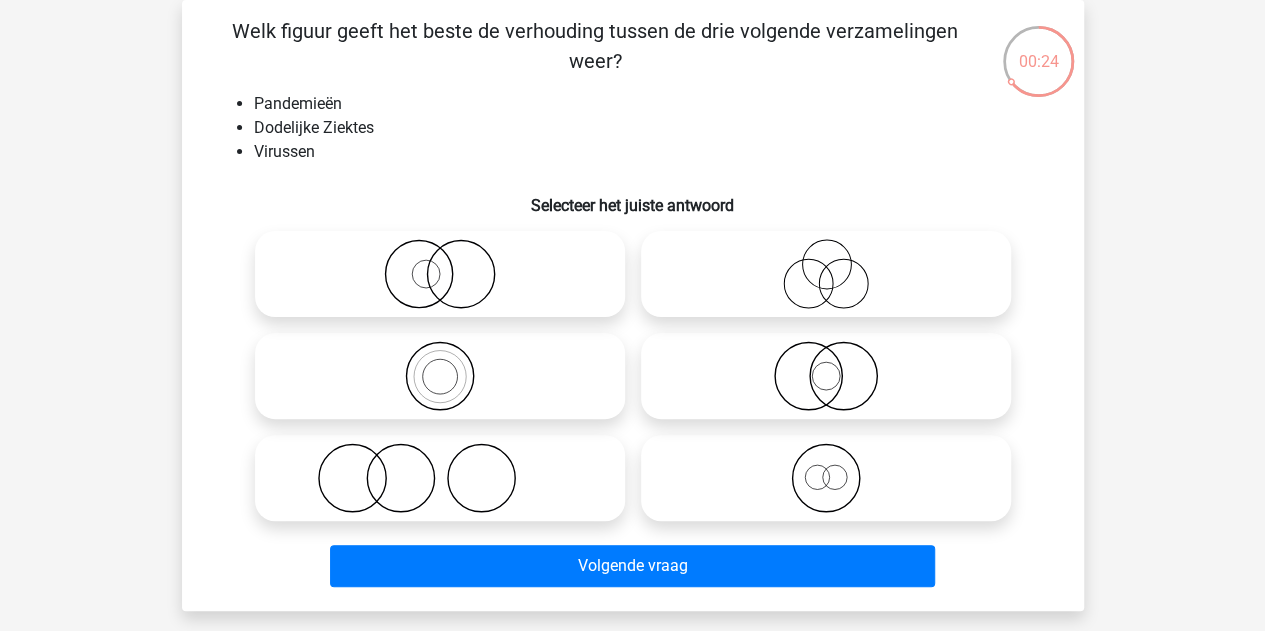click 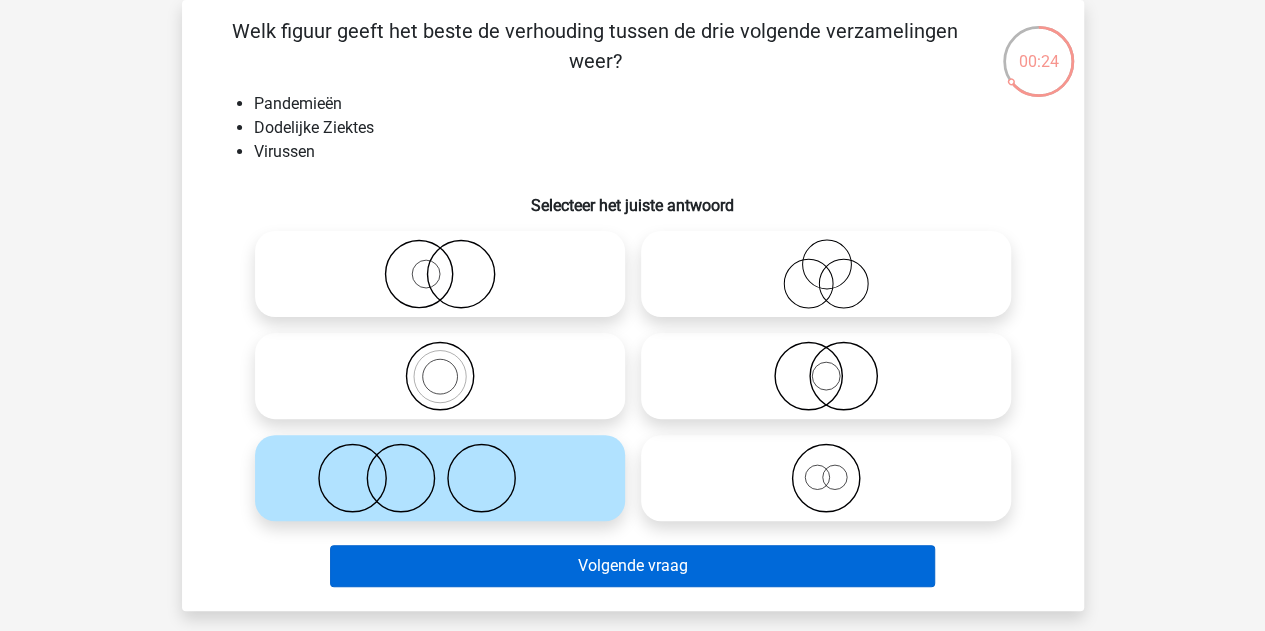 click on "Volgende vraag" at bounding box center [632, 566] 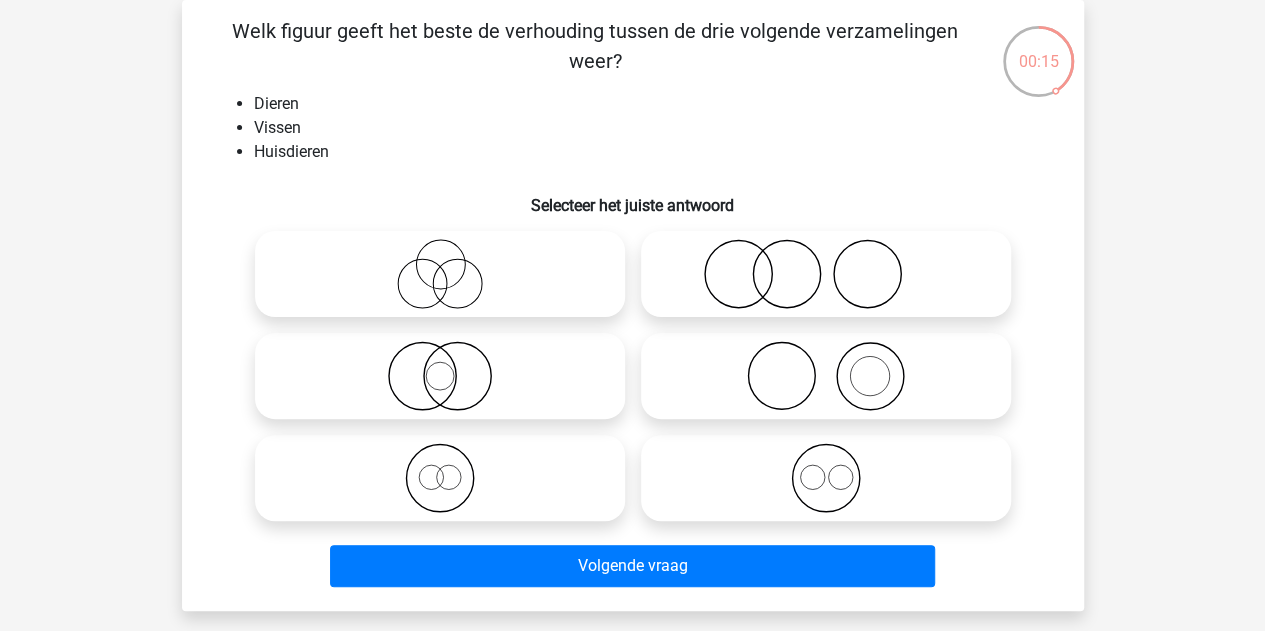 click 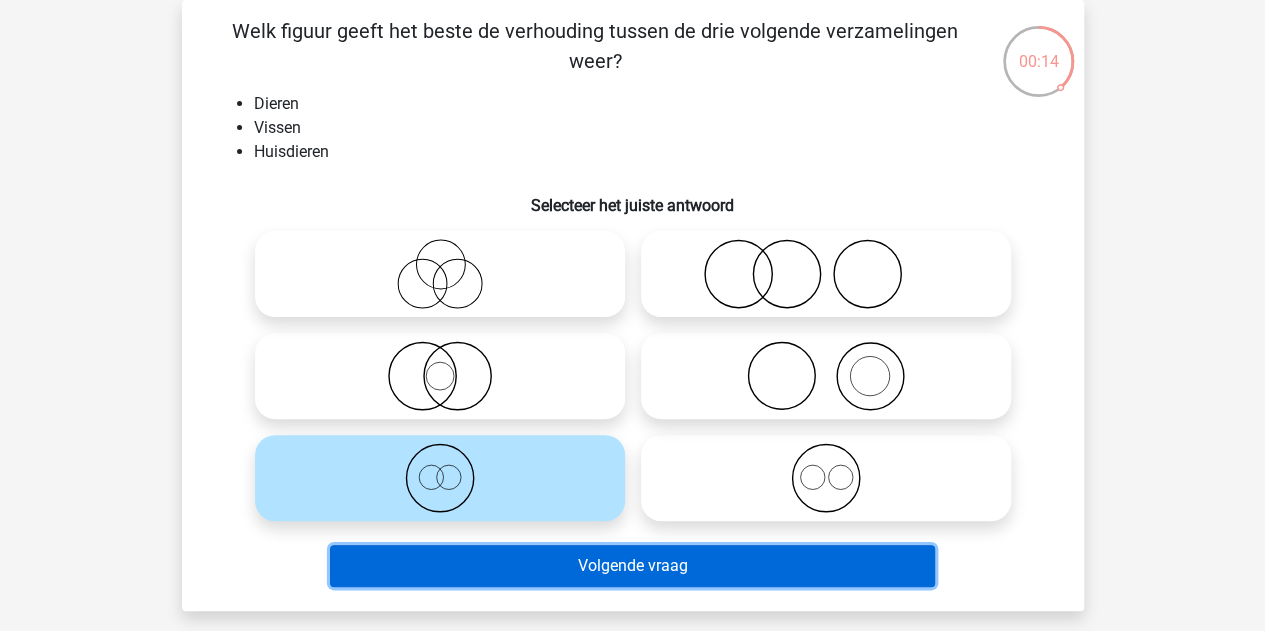 click on "Volgende vraag" at bounding box center (632, 566) 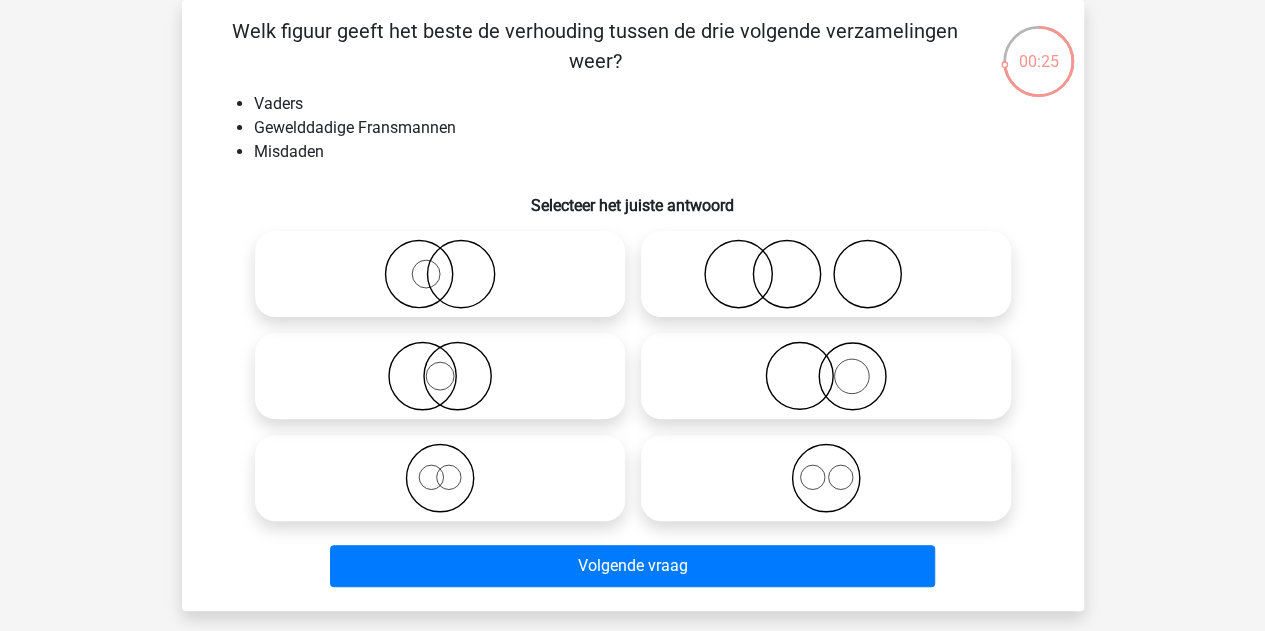 click 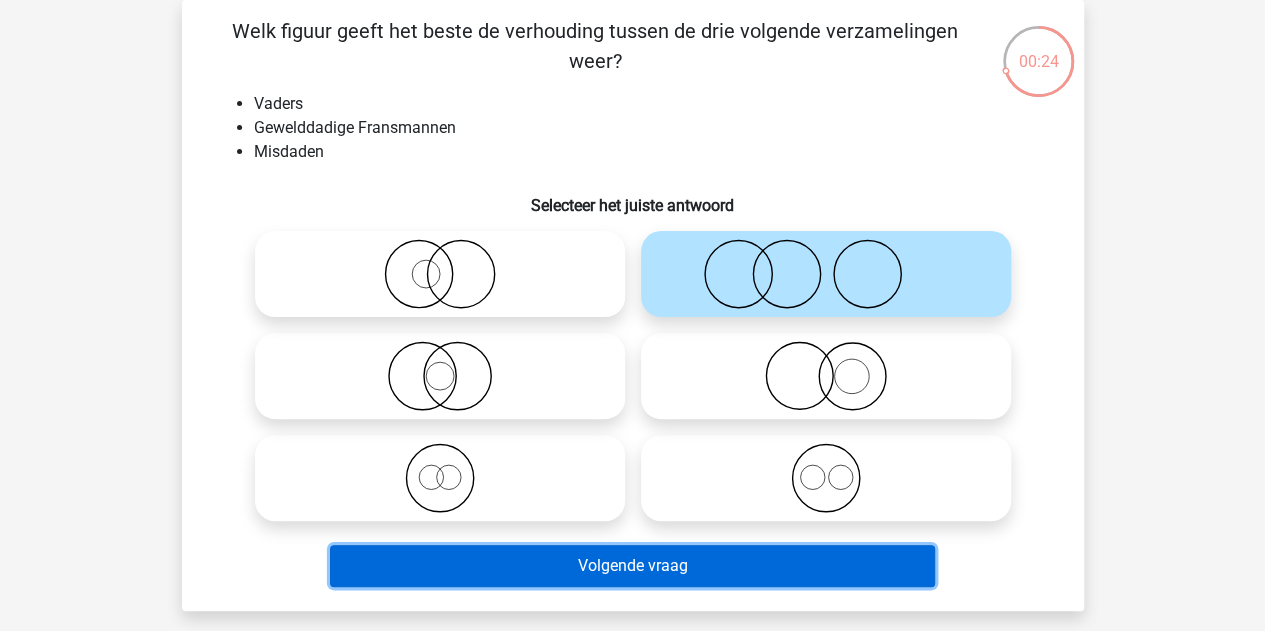 click on "Volgende vraag" at bounding box center (632, 566) 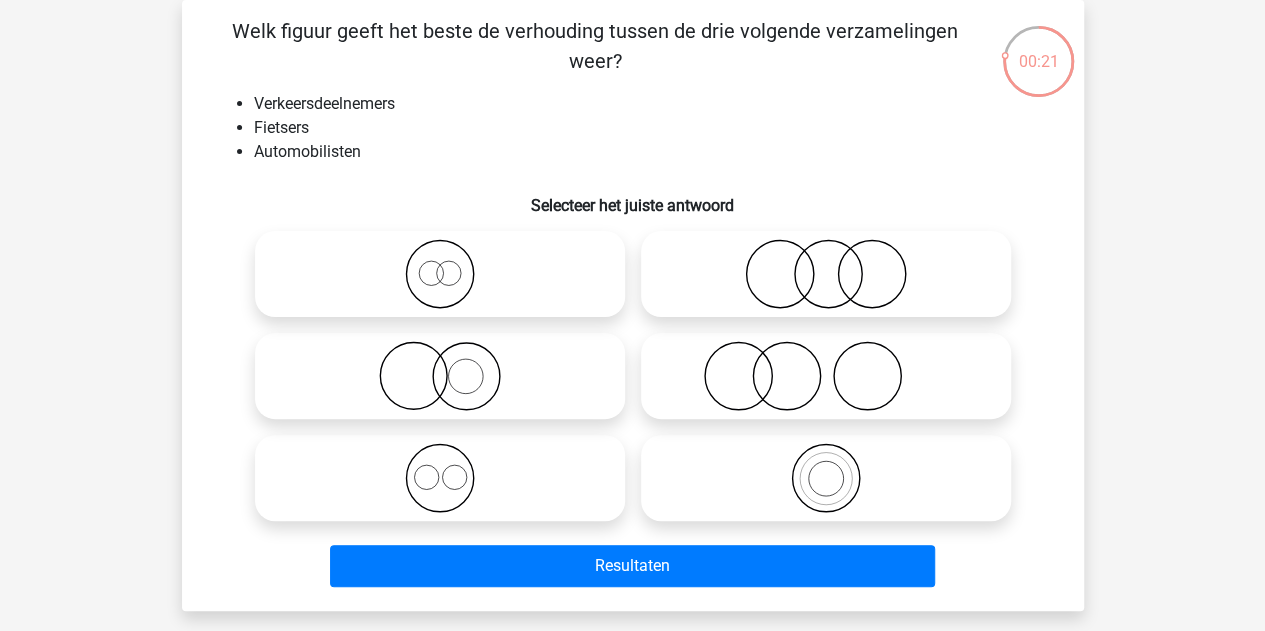 click 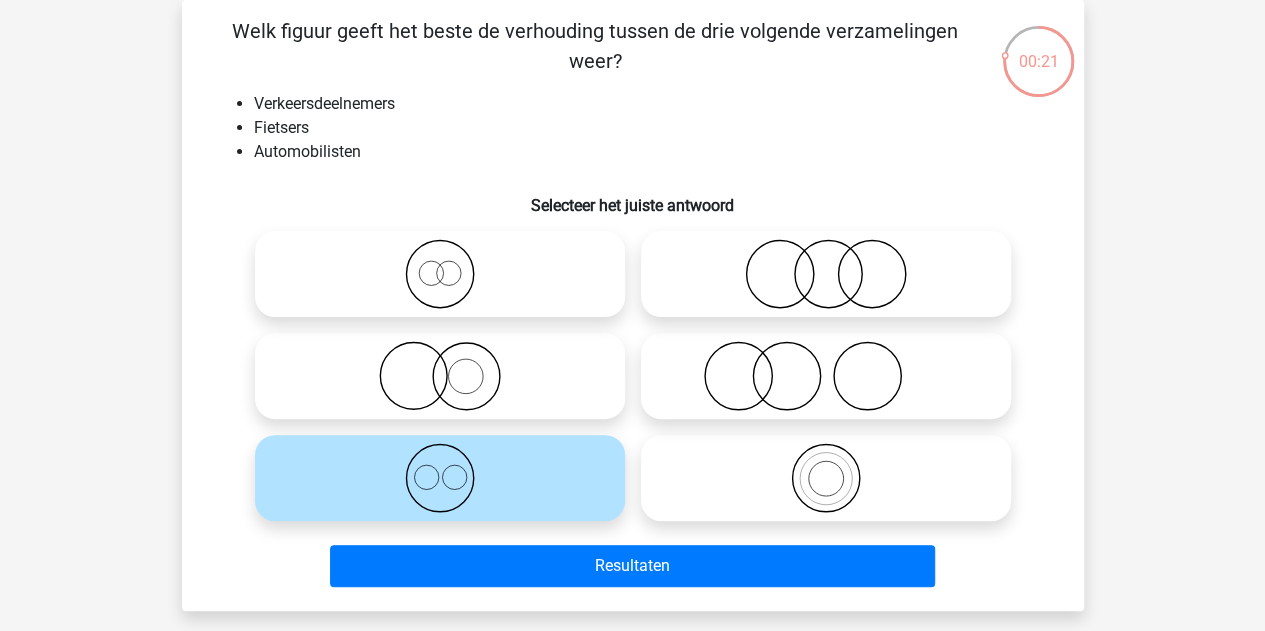 click on "Resultaten" at bounding box center (632, 566) 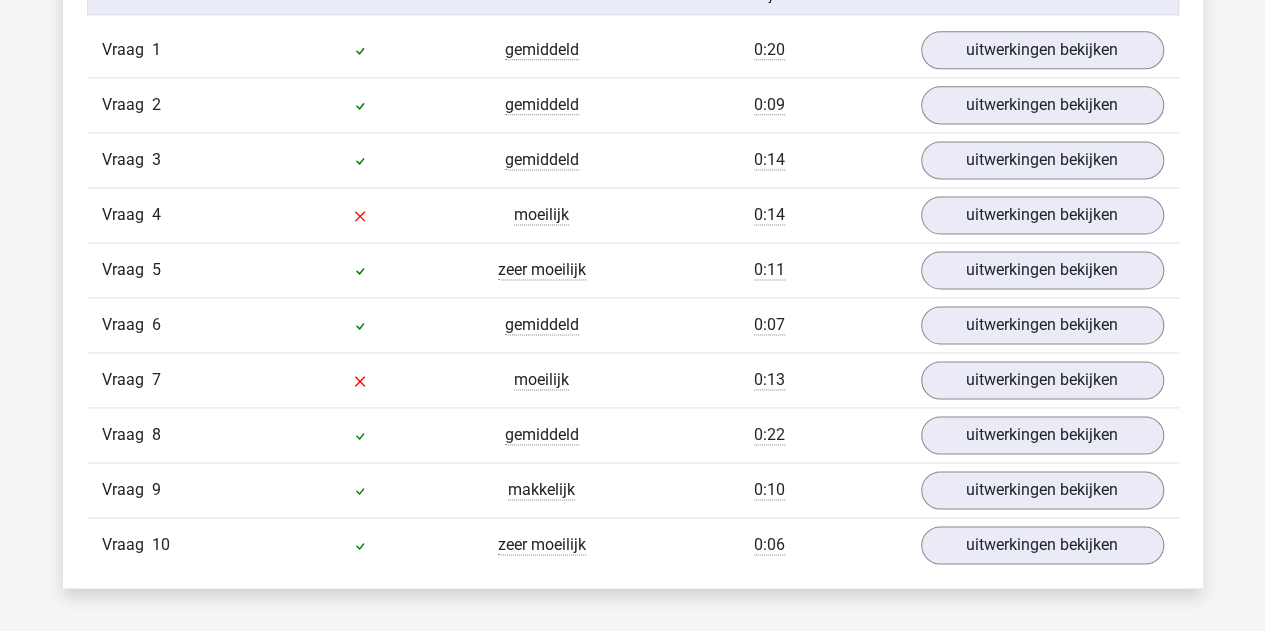 scroll, scrollTop: 1320, scrollLeft: 0, axis: vertical 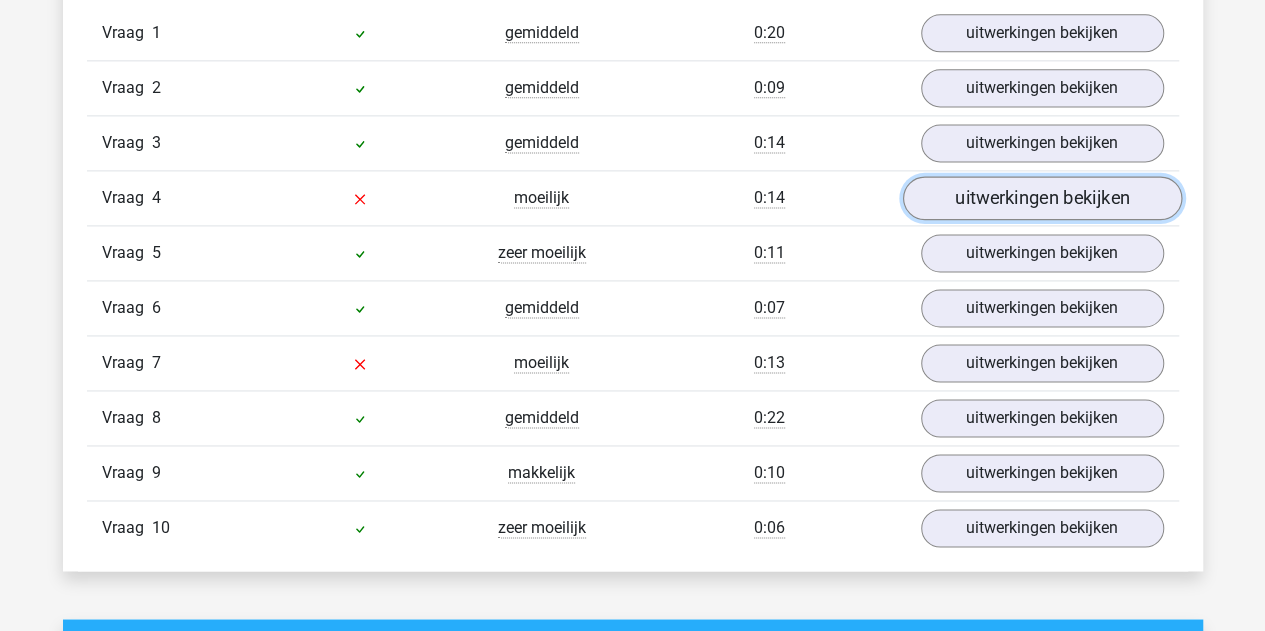 click on "uitwerkingen bekijken" at bounding box center (1041, 198) 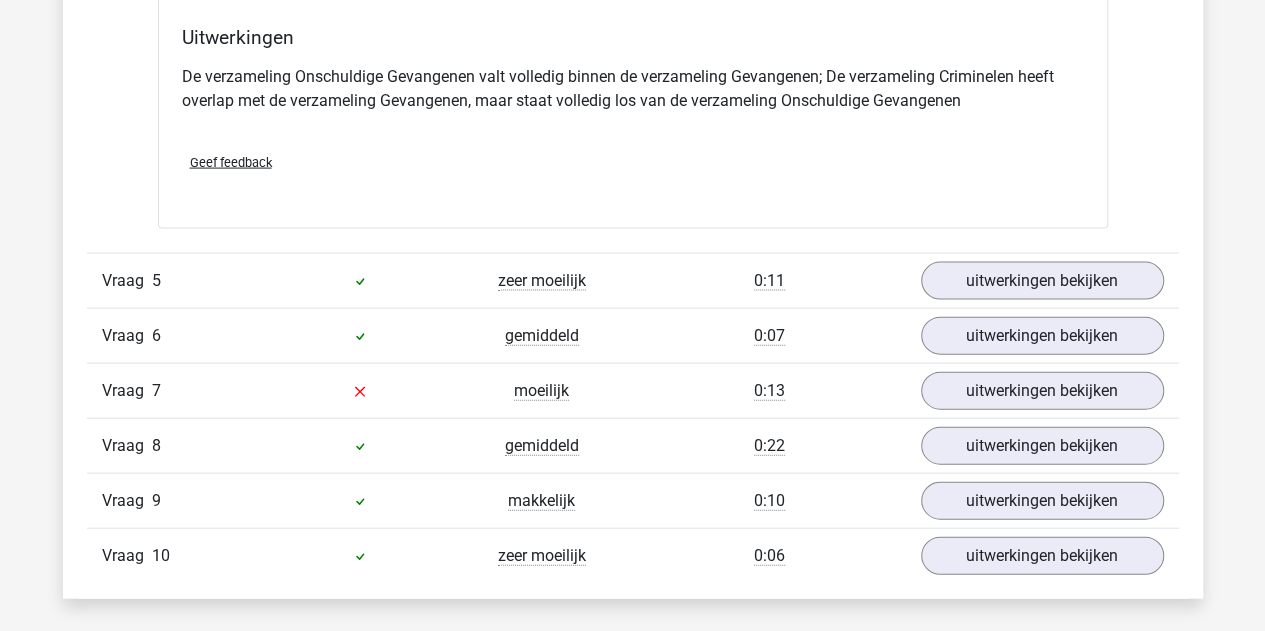 scroll, scrollTop: 2060, scrollLeft: 0, axis: vertical 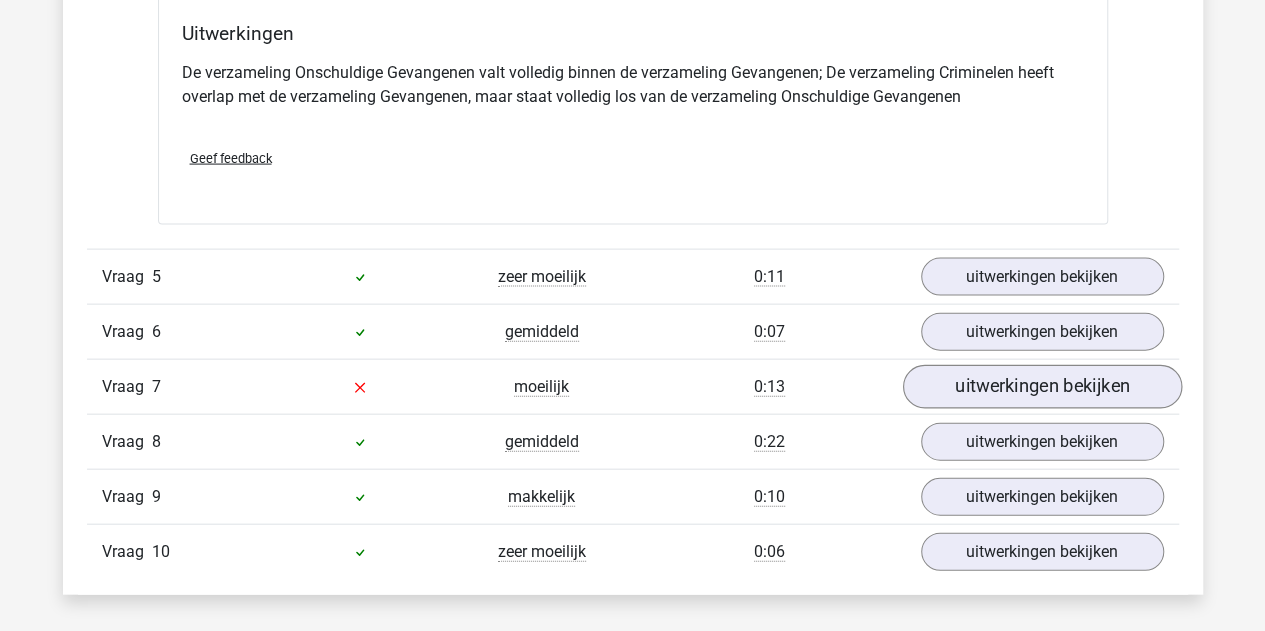 click on "uitwerkingen bekijken" at bounding box center (1041, 388) 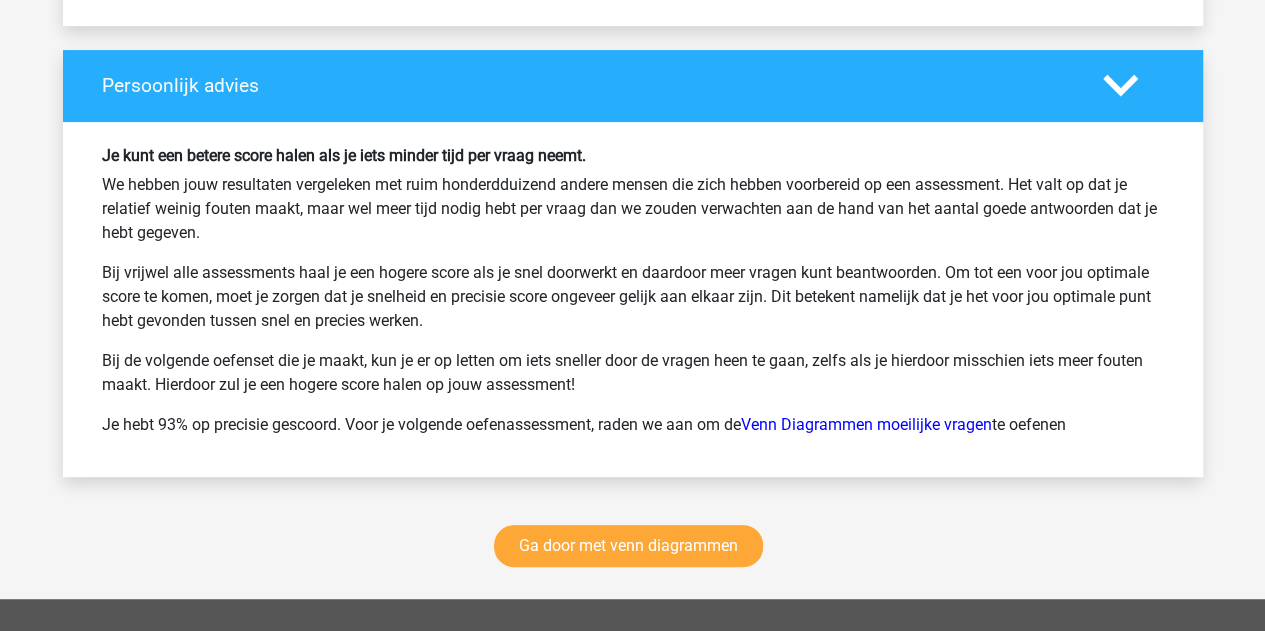 scroll, scrollTop: 4090, scrollLeft: 0, axis: vertical 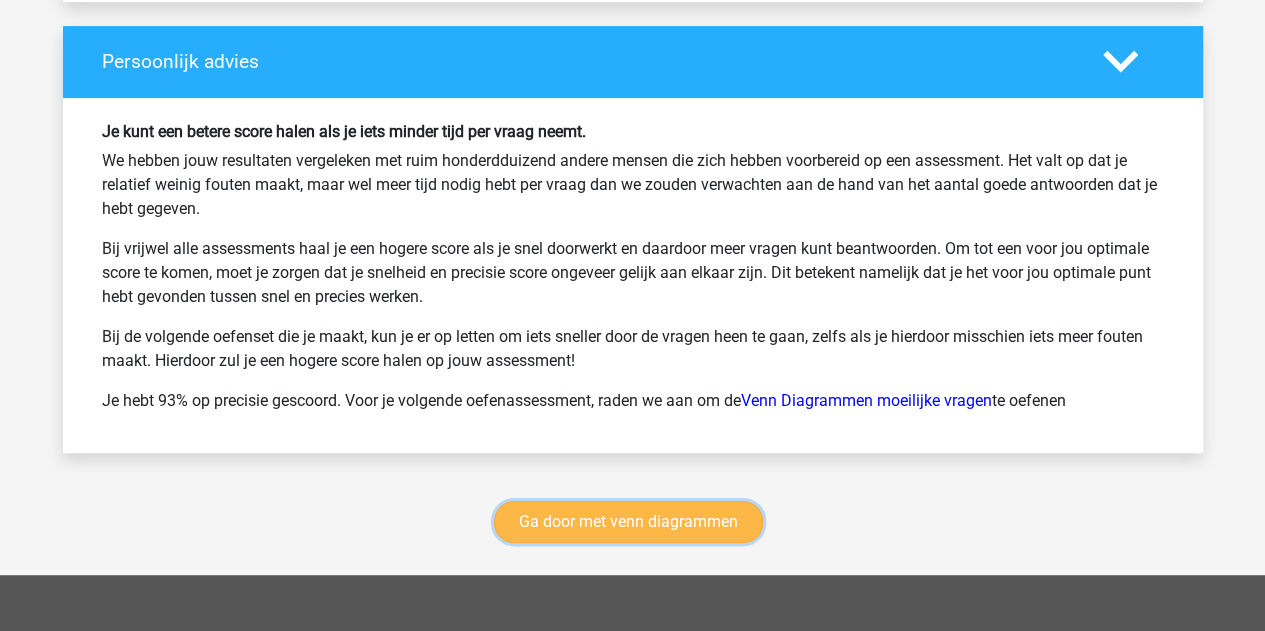 click on "Ga door met venn diagrammen" at bounding box center (628, 522) 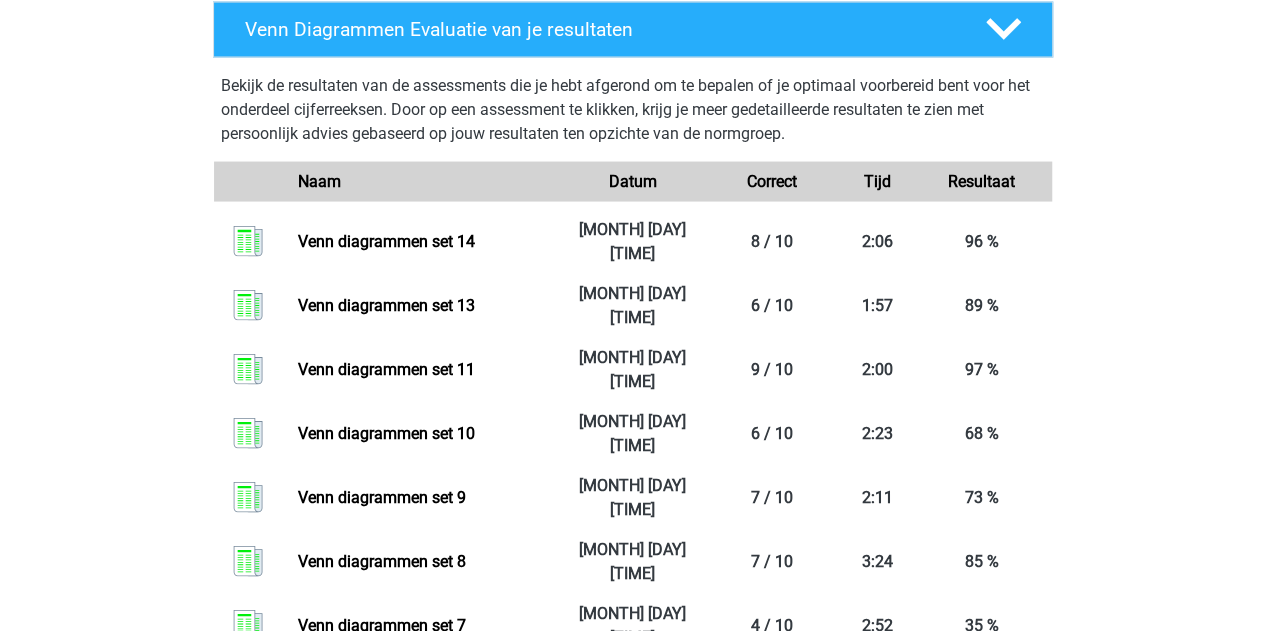 scroll, scrollTop: 1930, scrollLeft: 0, axis: vertical 